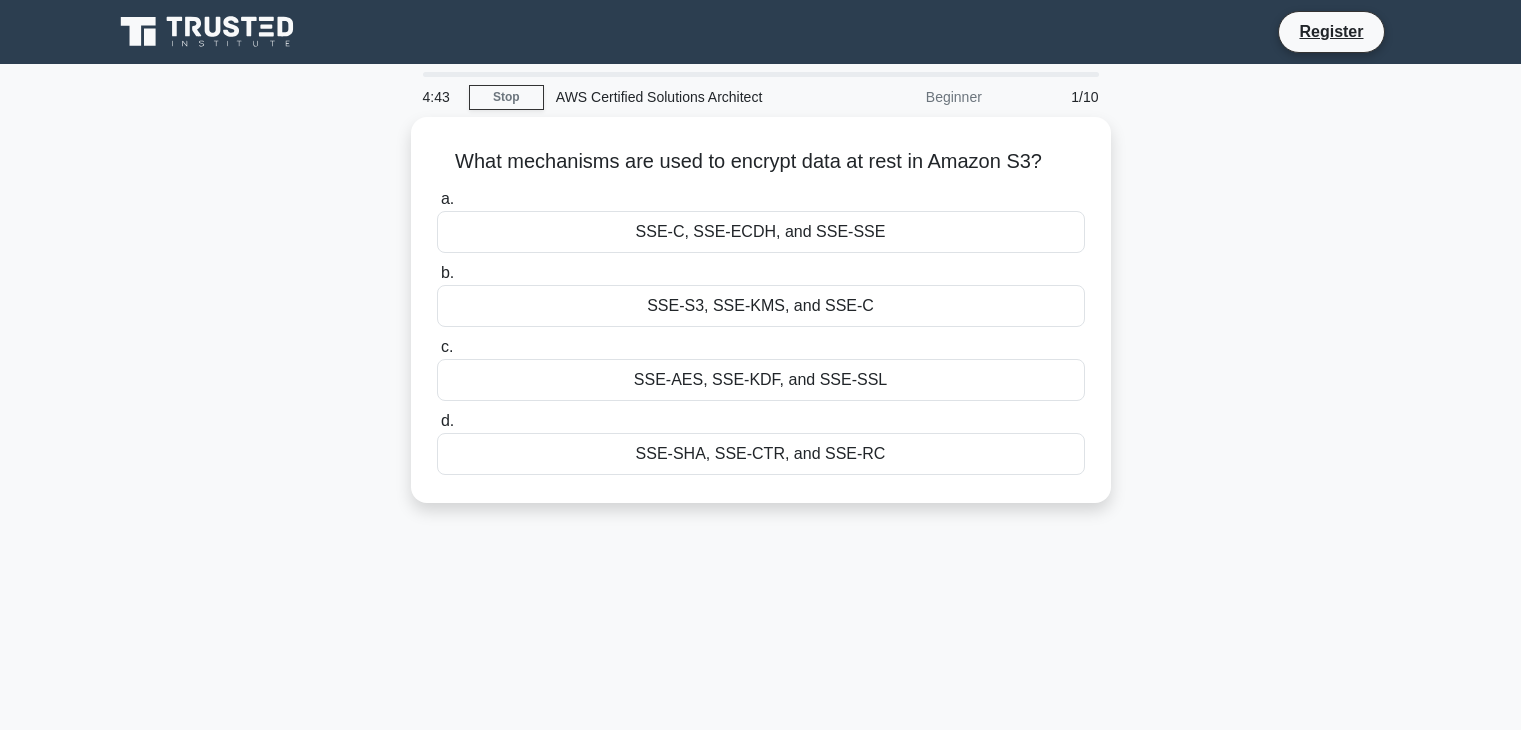scroll, scrollTop: 0, scrollLeft: 0, axis: both 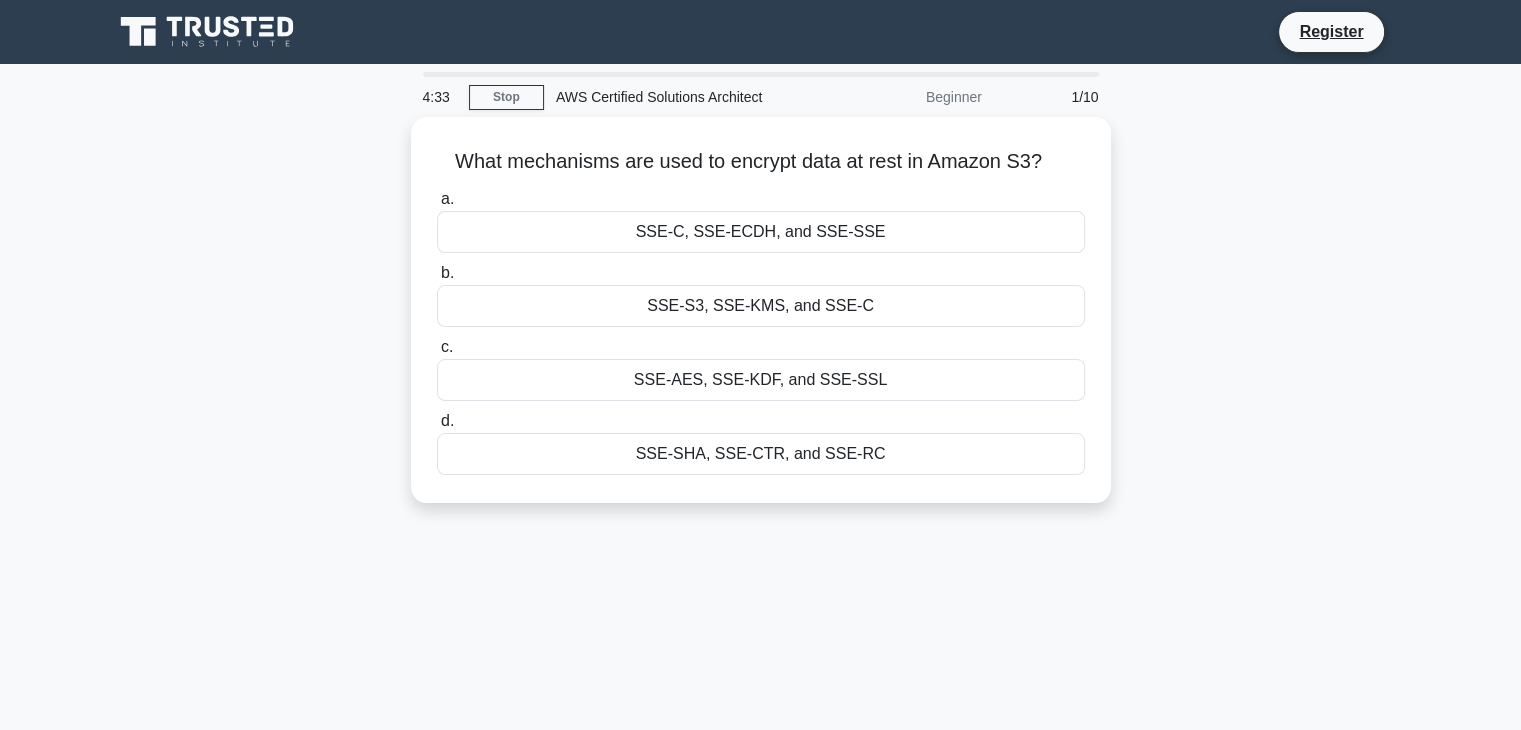 click on "AWS Certified Solutions Architect" at bounding box center [681, 97] 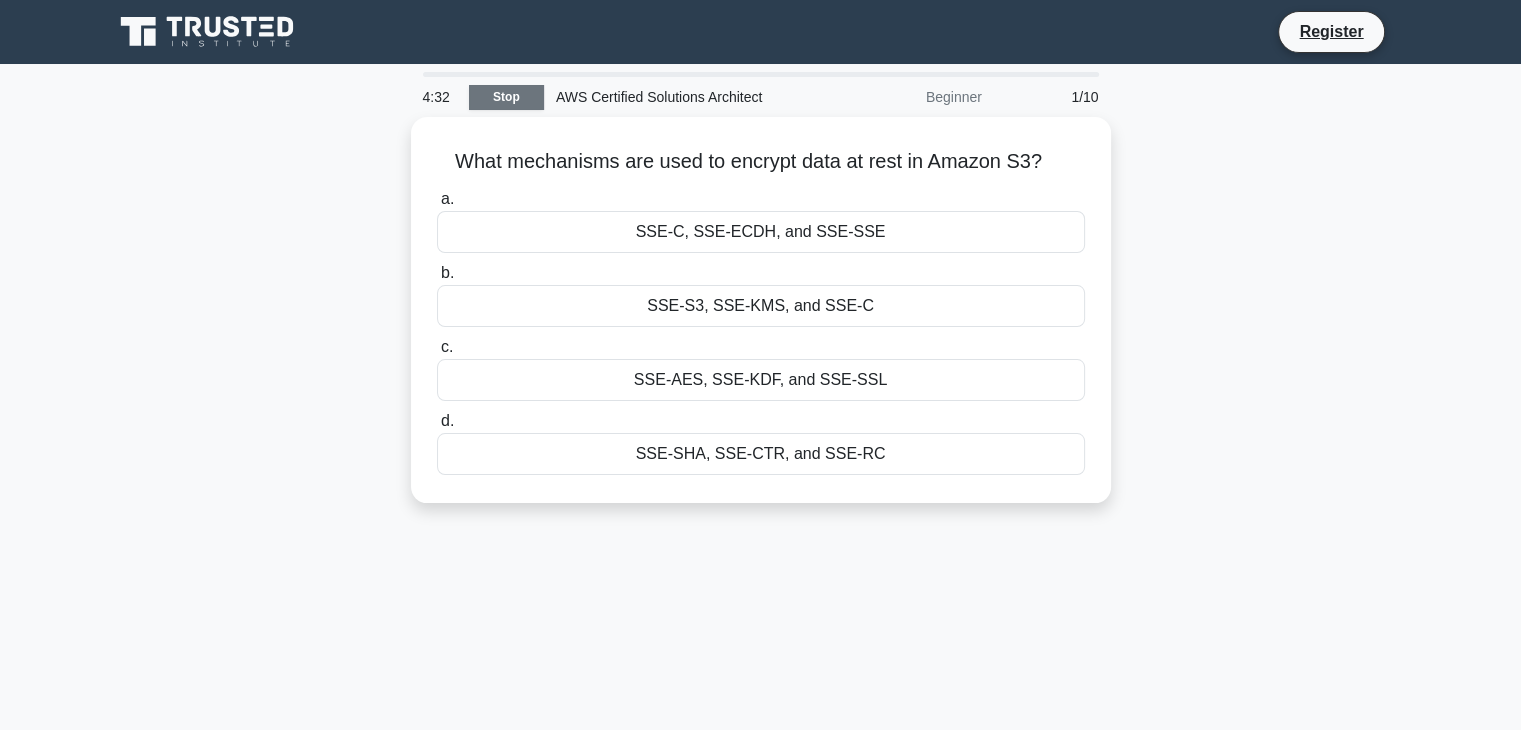 click on "Stop" at bounding box center (506, 97) 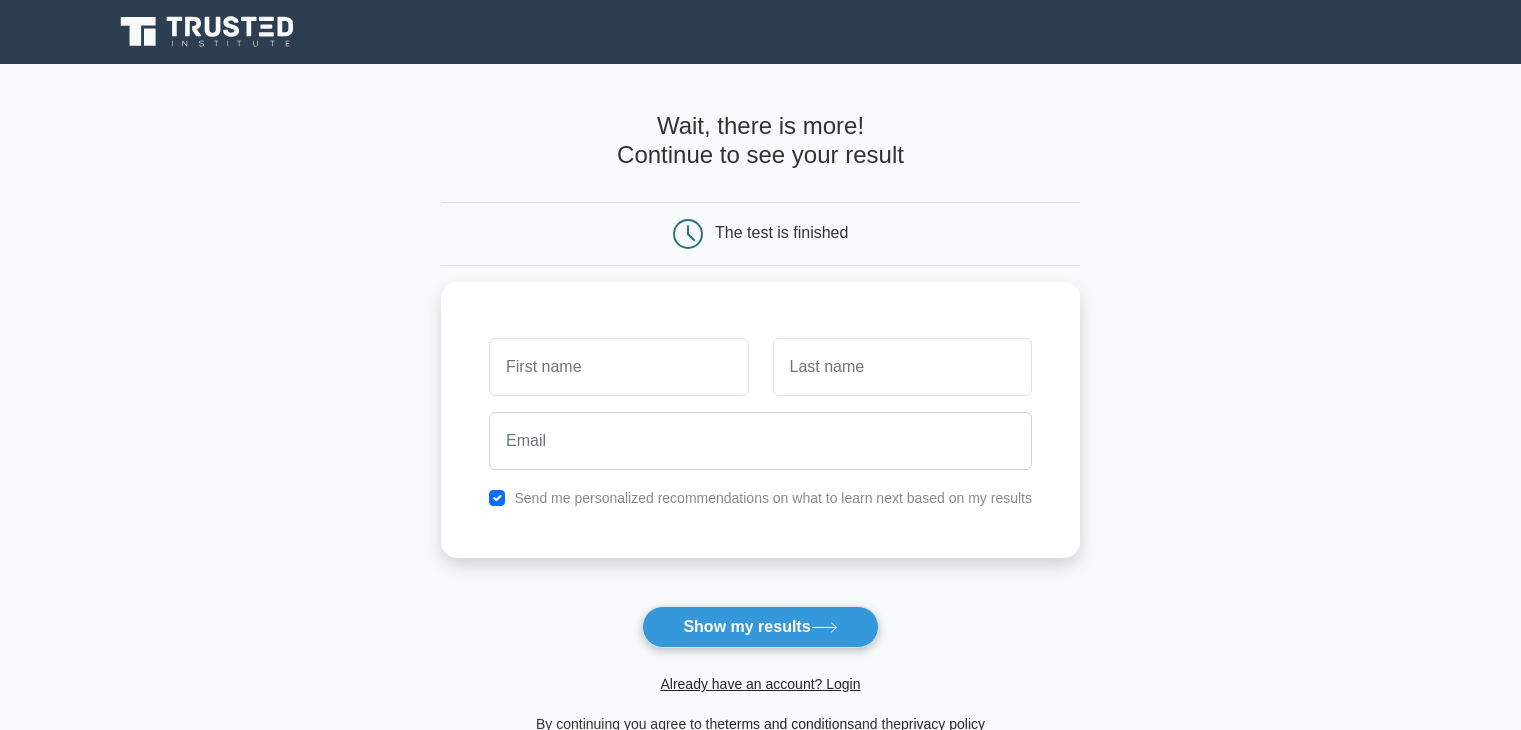 scroll, scrollTop: 0, scrollLeft: 0, axis: both 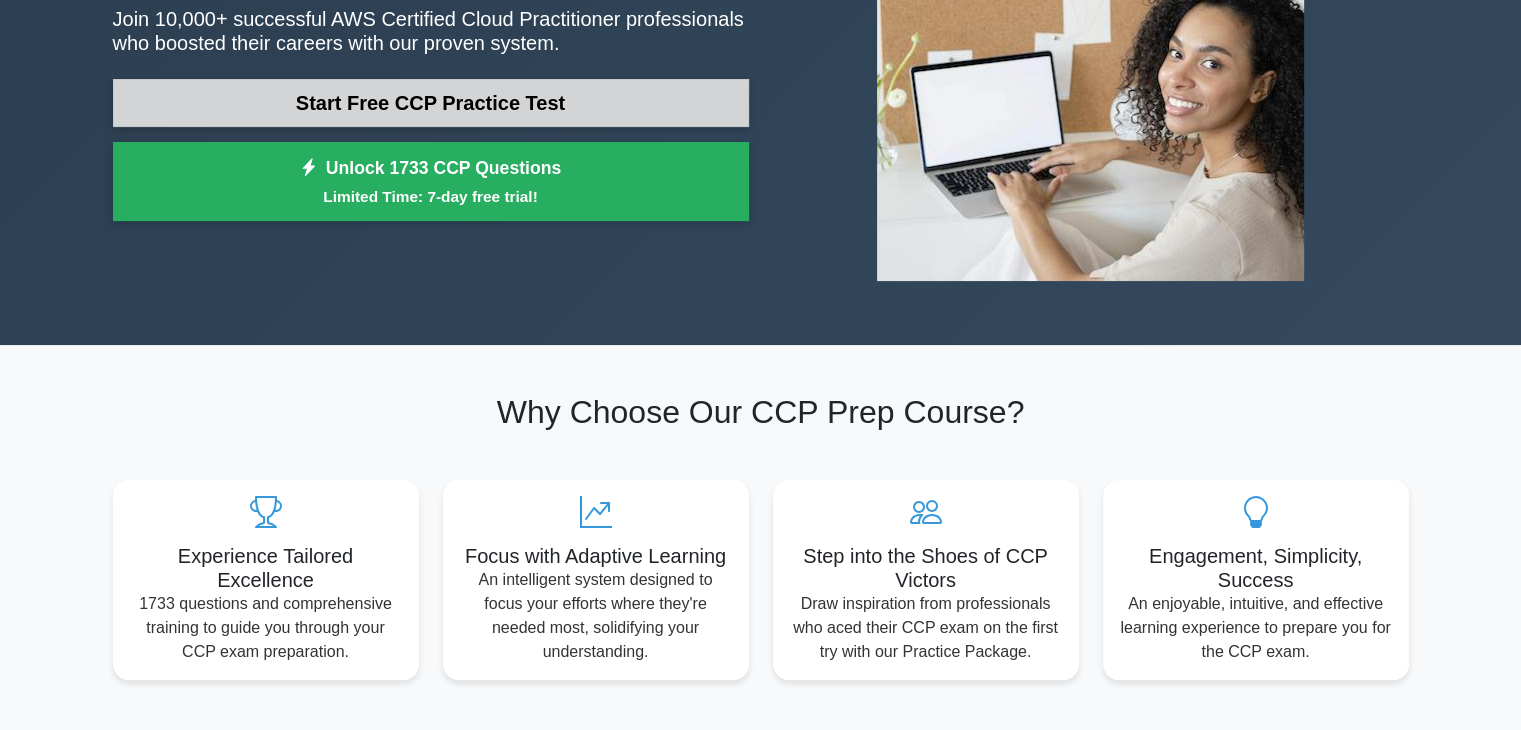 click on "Start Free CCP Practice Test" at bounding box center [431, 103] 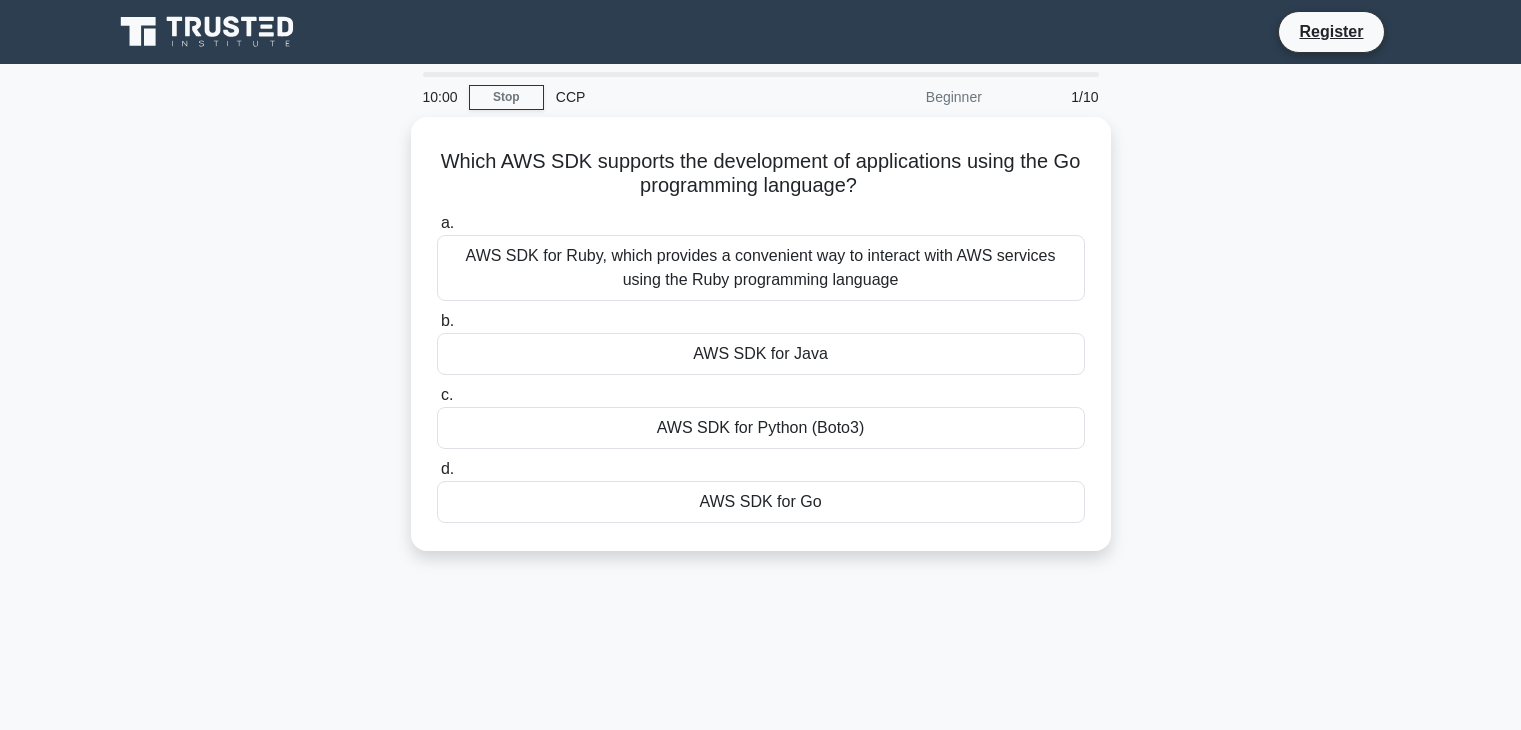 scroll, scrollTop: 0, scrollLeft: 0, axis: both 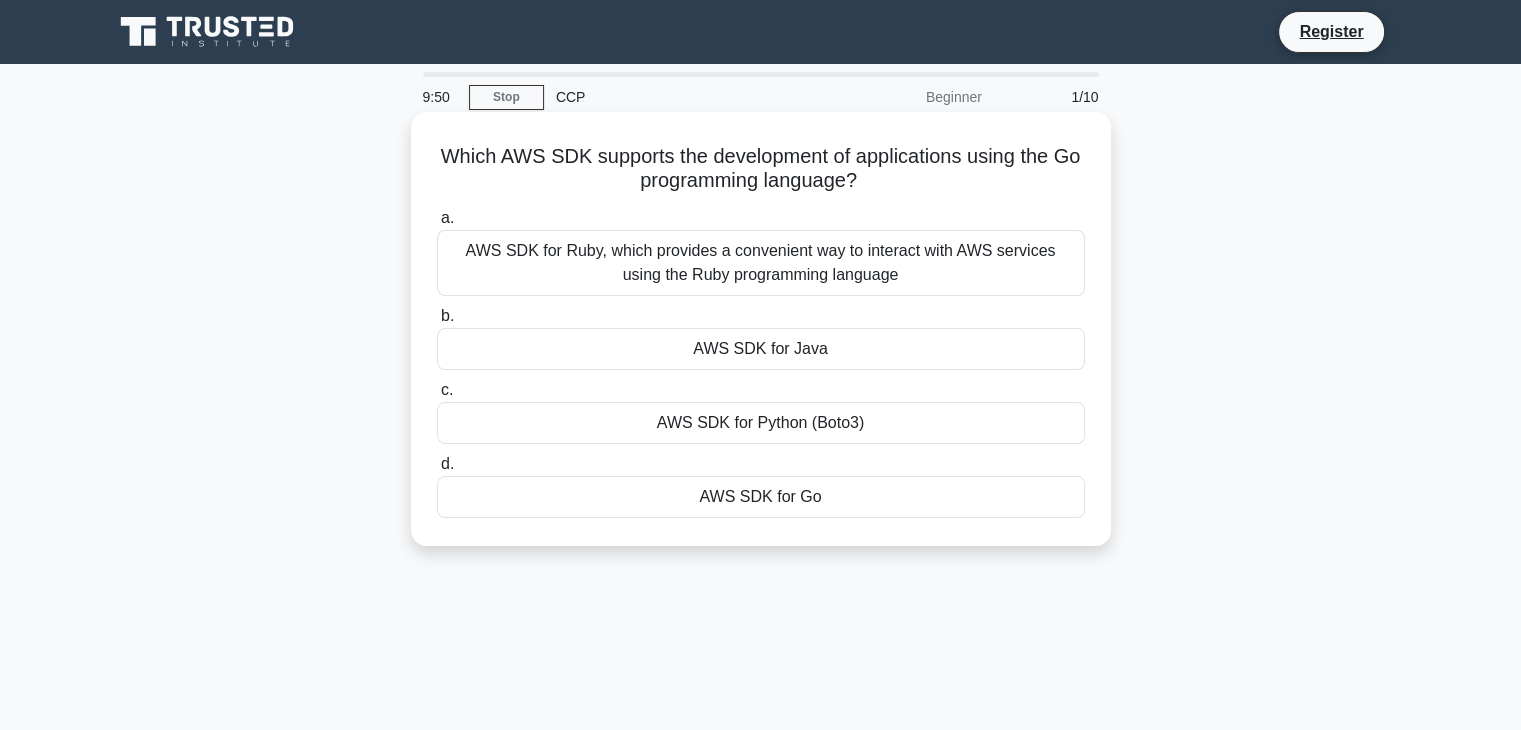 click on "AWS SDK for Java" at bounding box center (761, 349) 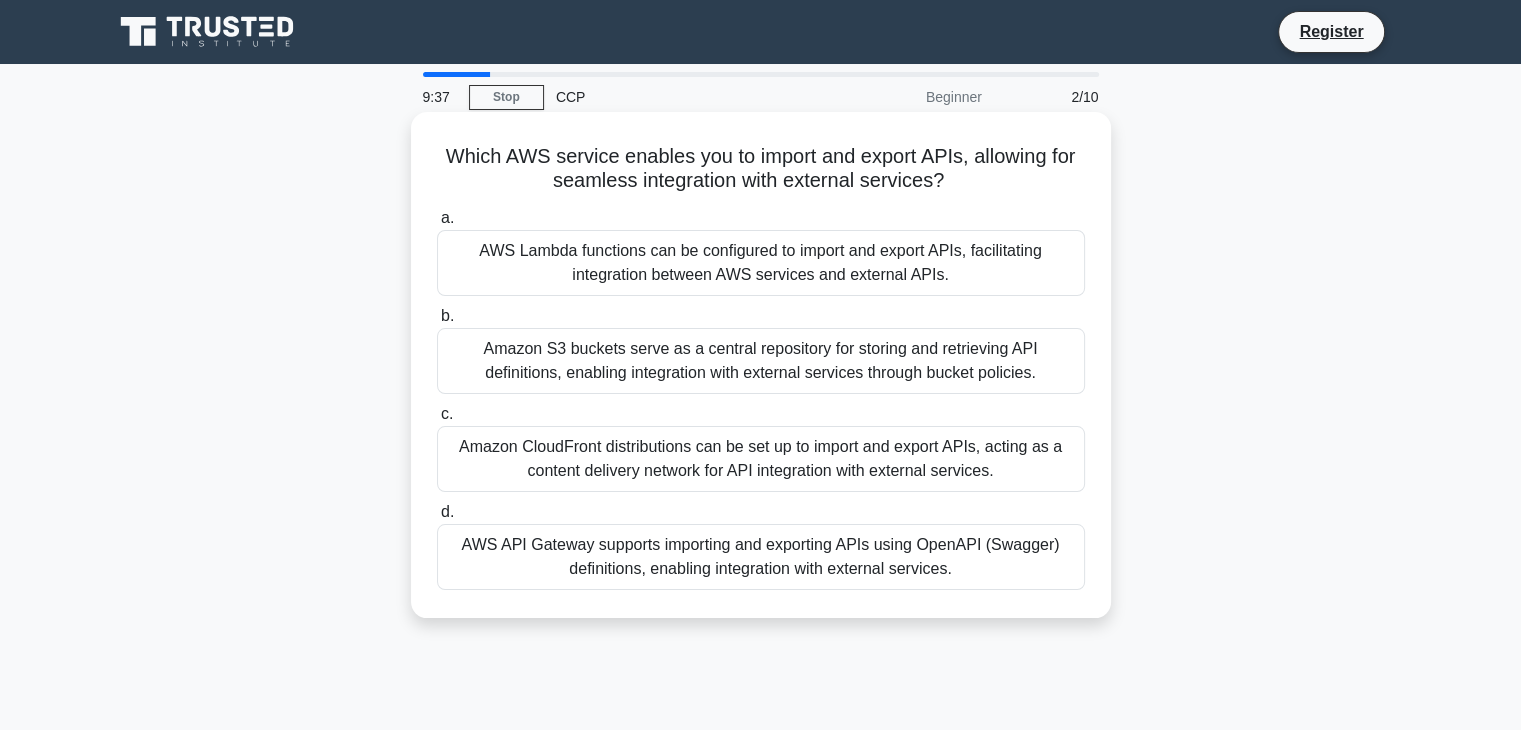 click on "AWS Lambda functions can be configured to import and export APIs, facilitating integration between AWS services and external APIs." at bounding box center [761, 263] 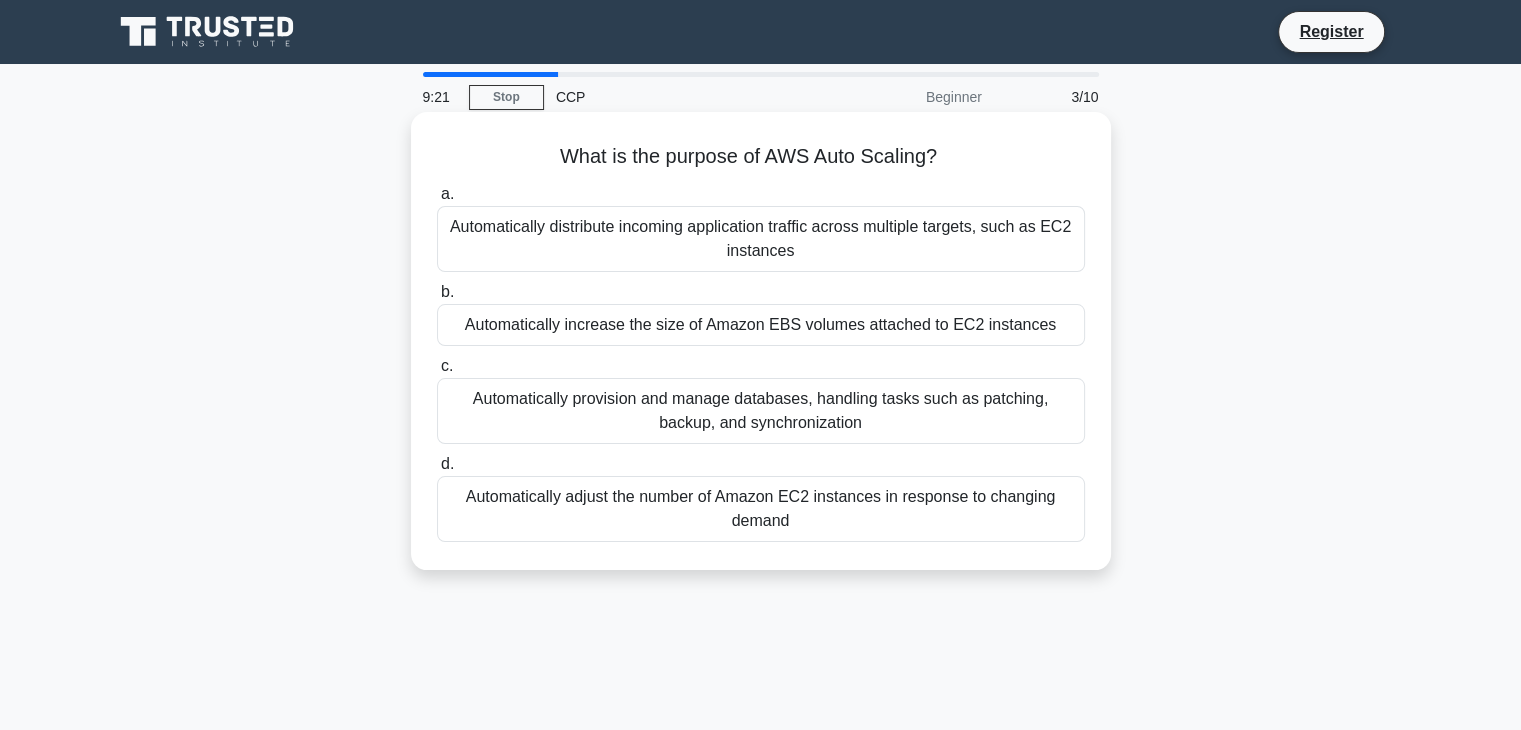 click on "Automatically adjust the number of Amazon EC2 instances in response to changing demand" at bounding box center (761, 509) 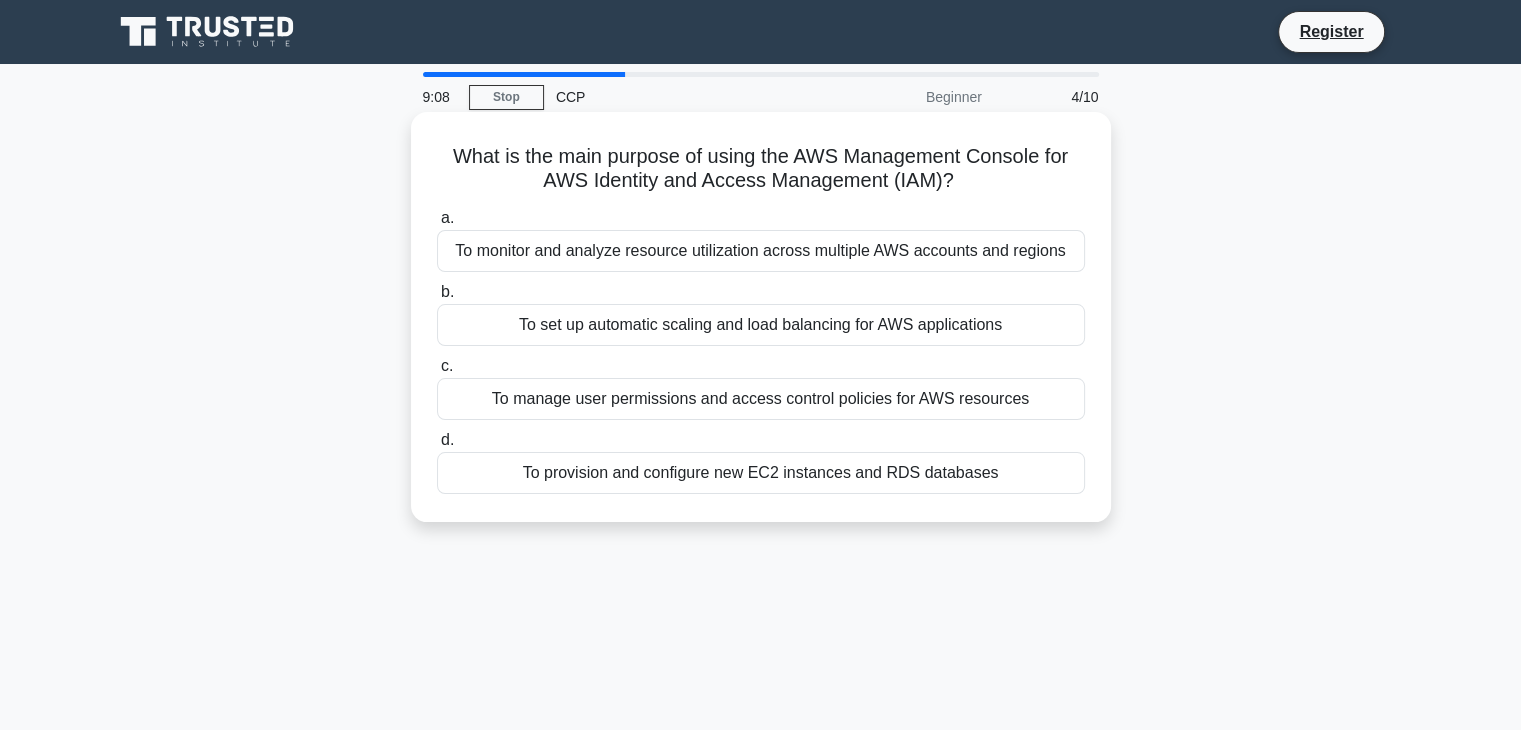 click on "To manage user permissions and access control policies for AWS resources" at bounding box center [761, 399] 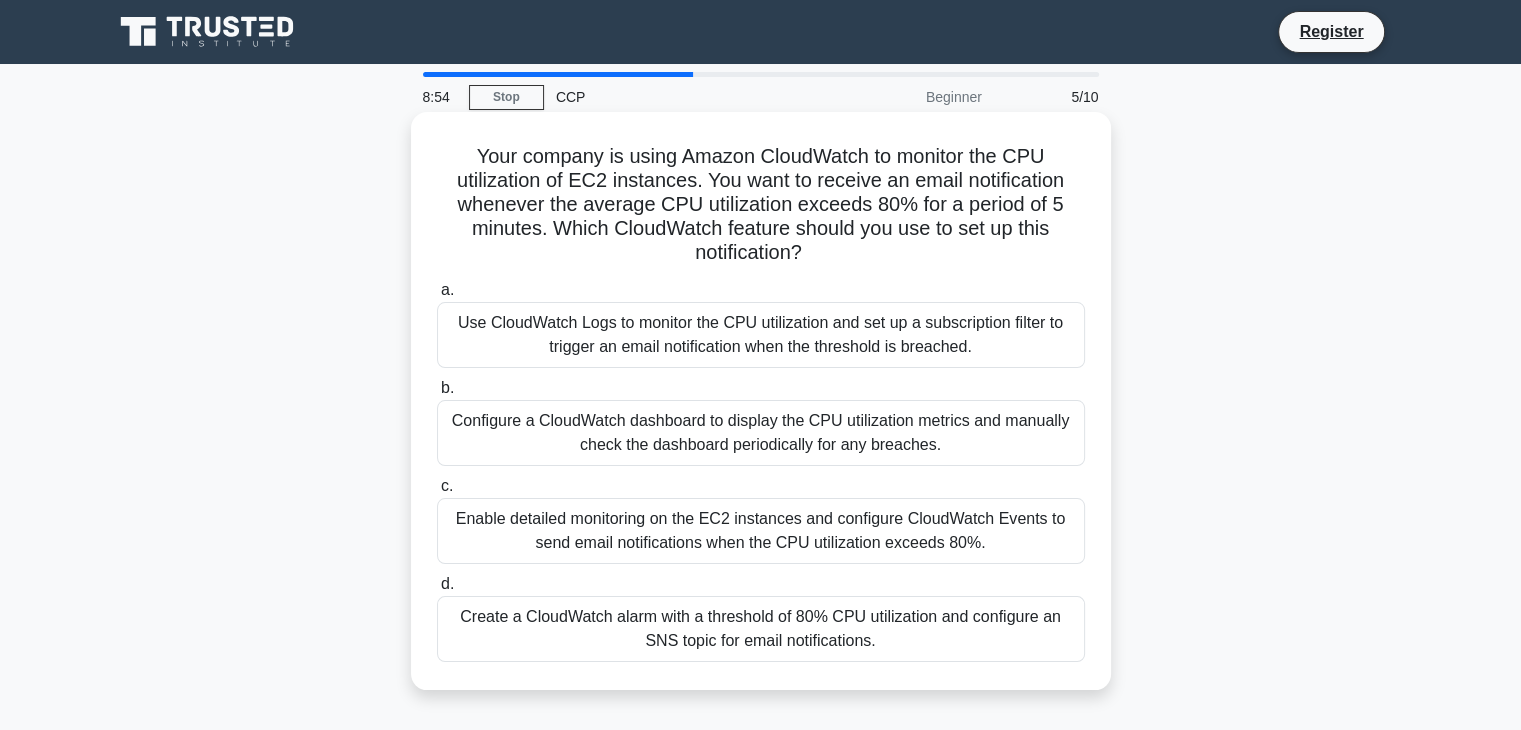 click on "Enable detailed monitoring on the EC2 instances and configure CloudWatch Events to send email notifications when the CPU utilization exceeds 80%." at bounding box center (761, 531) 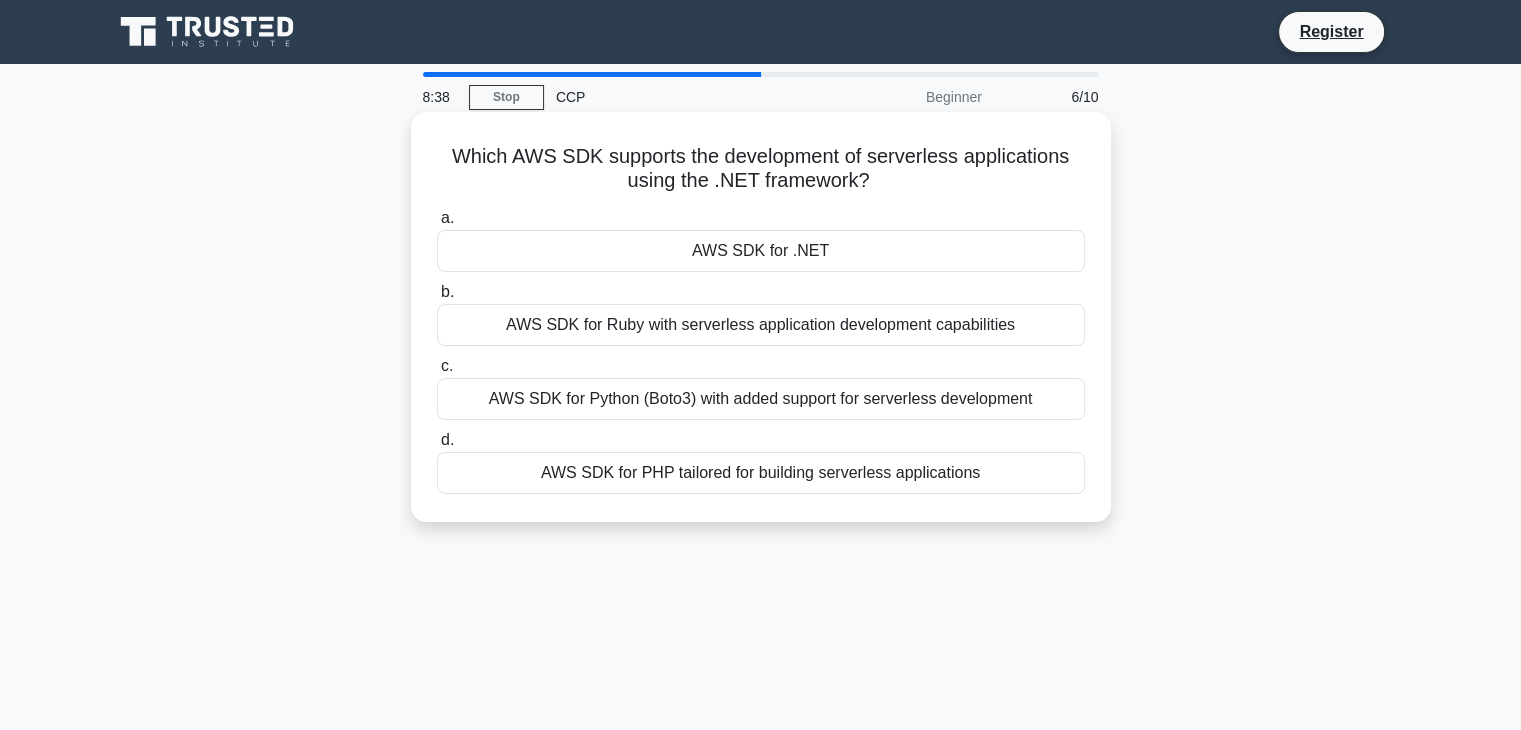 drag, startPoint x: 436, startPoint y: 146, endPoint x: 1041, endPoint y: 525, distance: 713.90894 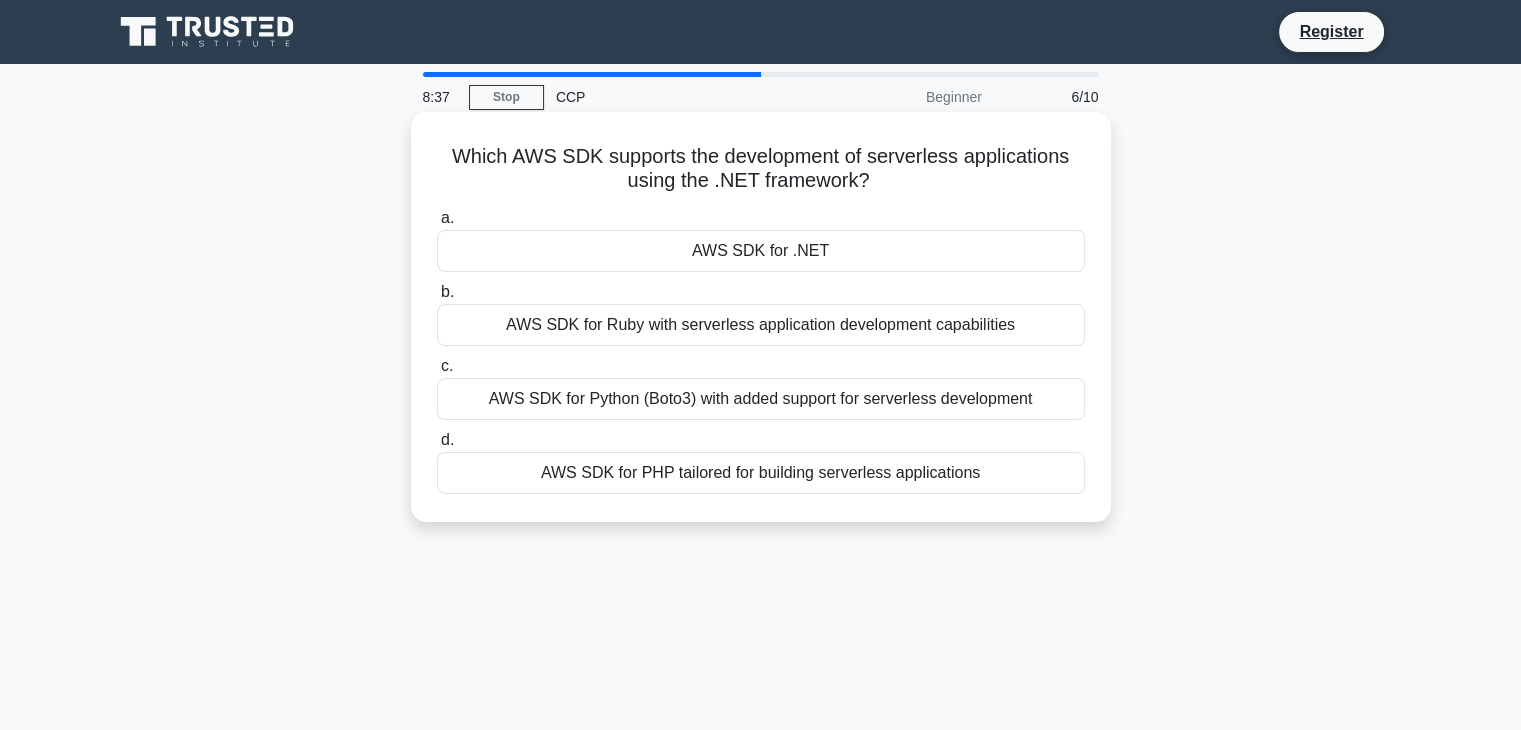 copy on "Which AWS SDK supports the development of serverless applications using the .NET framework?
.spinner_0XTQ{transform-origin:center;animation:spinner_y6GP .75s linear infinite}@keyframes spinner_y6GP{100%{transform:rotate(360deg)}}
a.
AWS SDK for .NET
b.
AWS SDK for Ruby with serverless application development capabilities
c.
AWS SDK for Python (Boto3) with added support for serverless development
d.
AWS SDK for PHP tailored for building serverless applications" 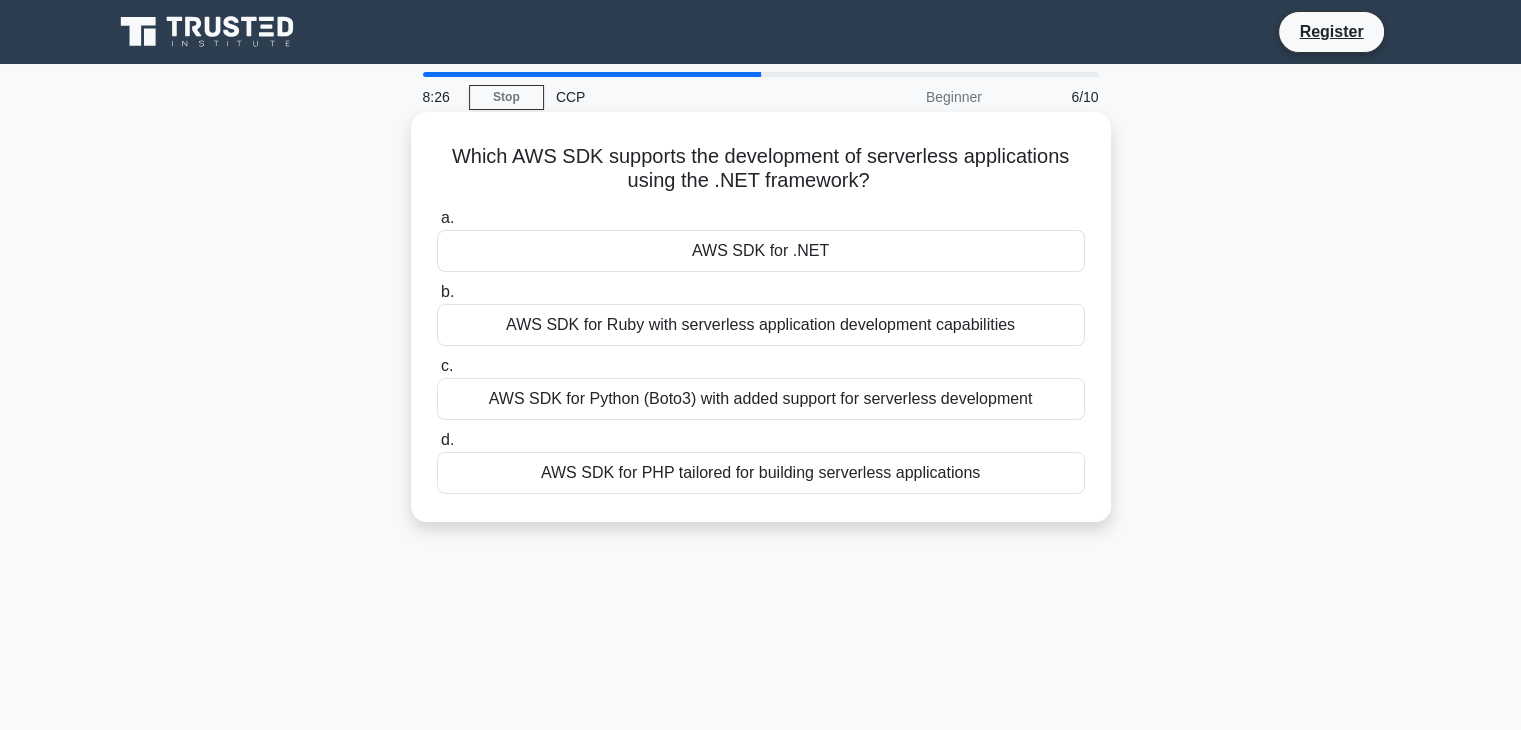 click on "Which AWS SDK supports the development of serverless applications using the .NET framework?
.spinner_0XTQ{transform-origin:center;animation:spinner_y6GP .75s linear infinite}@keyframes spinner_y6GP{100%{transform:rotate(360deg)}}
a.
AWS SDK for .NET
b. c. d." at bounding box center [761, 317] 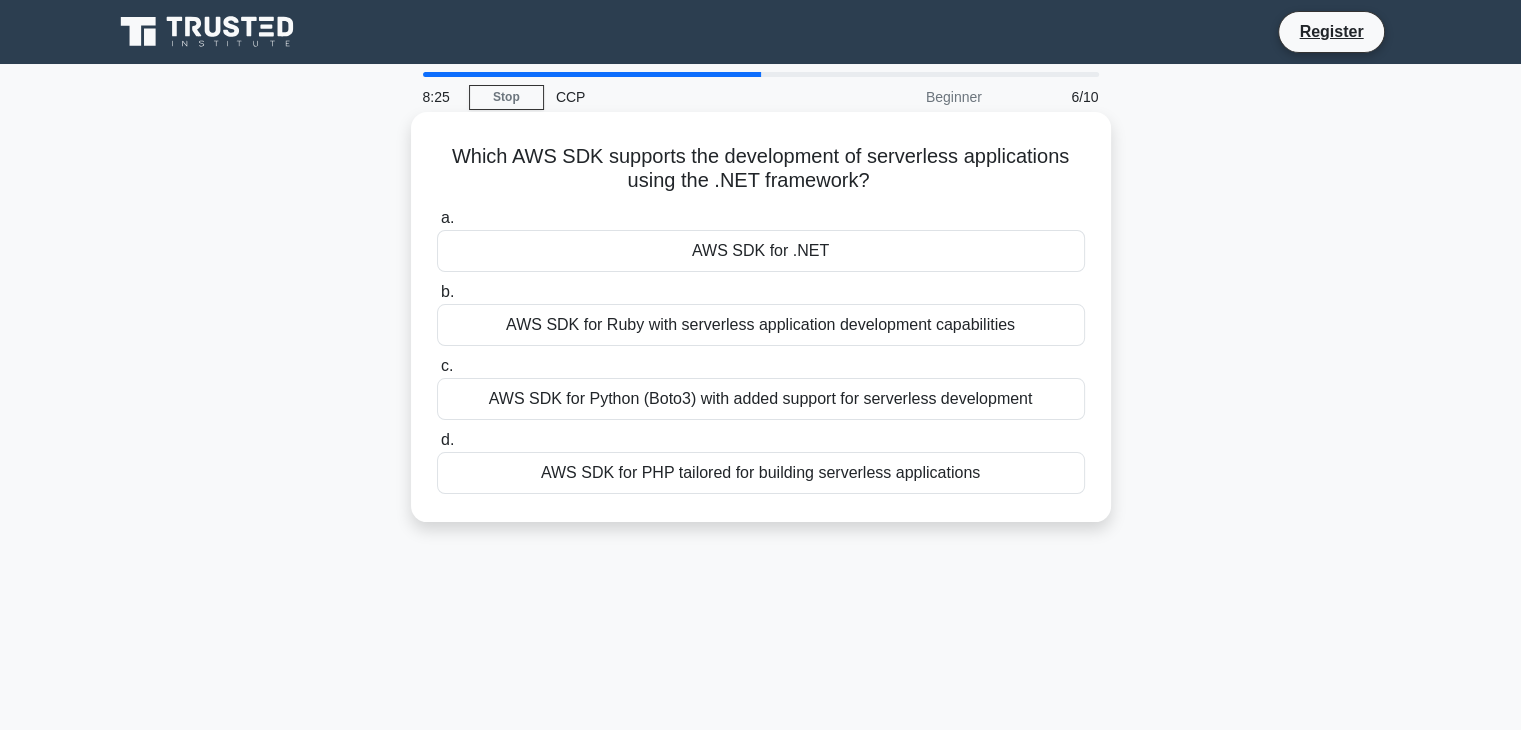 click on "AWS SDK for .NET" at bounding box center (761, 251) 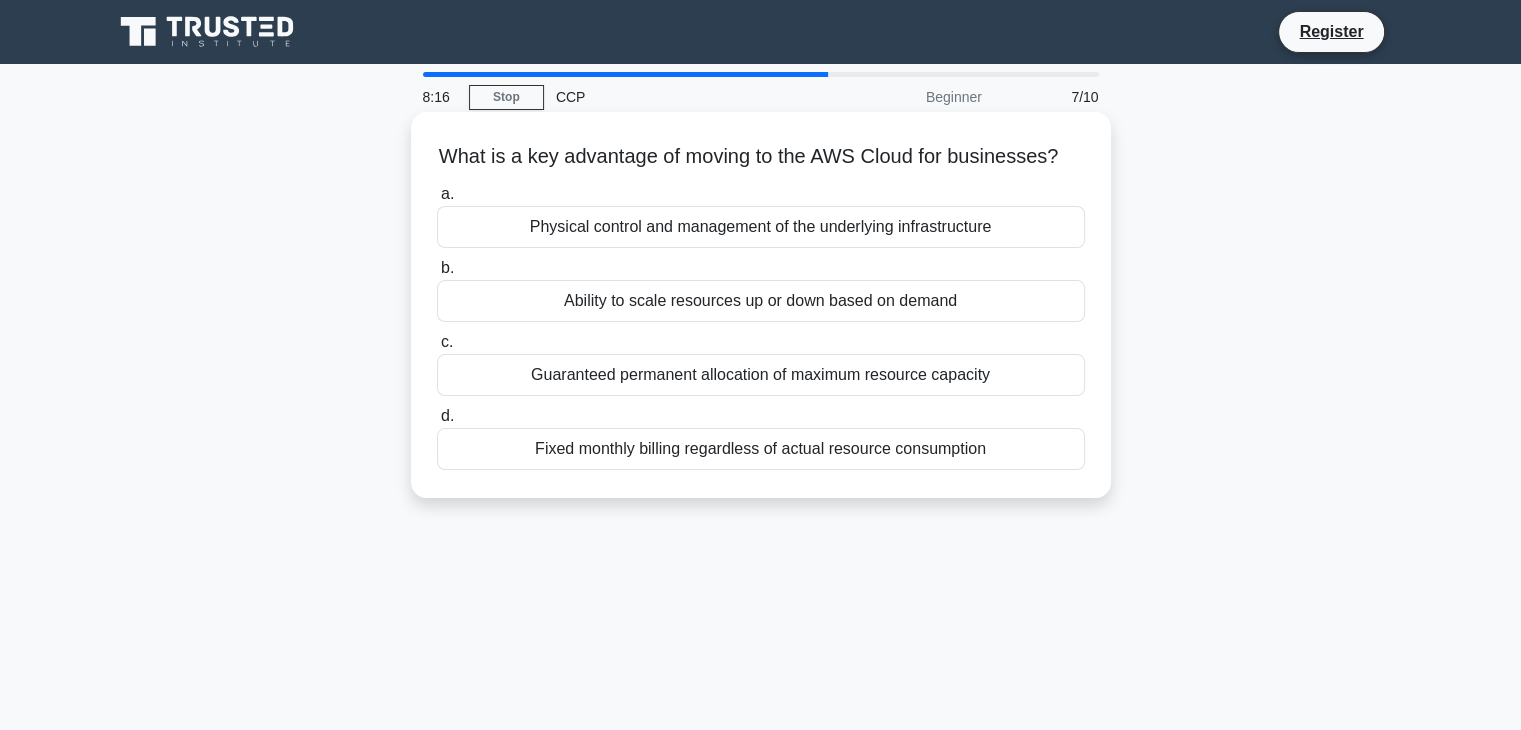 click on "Physical control and management of the underlying infrastructure" at bounding box center (761, 227) 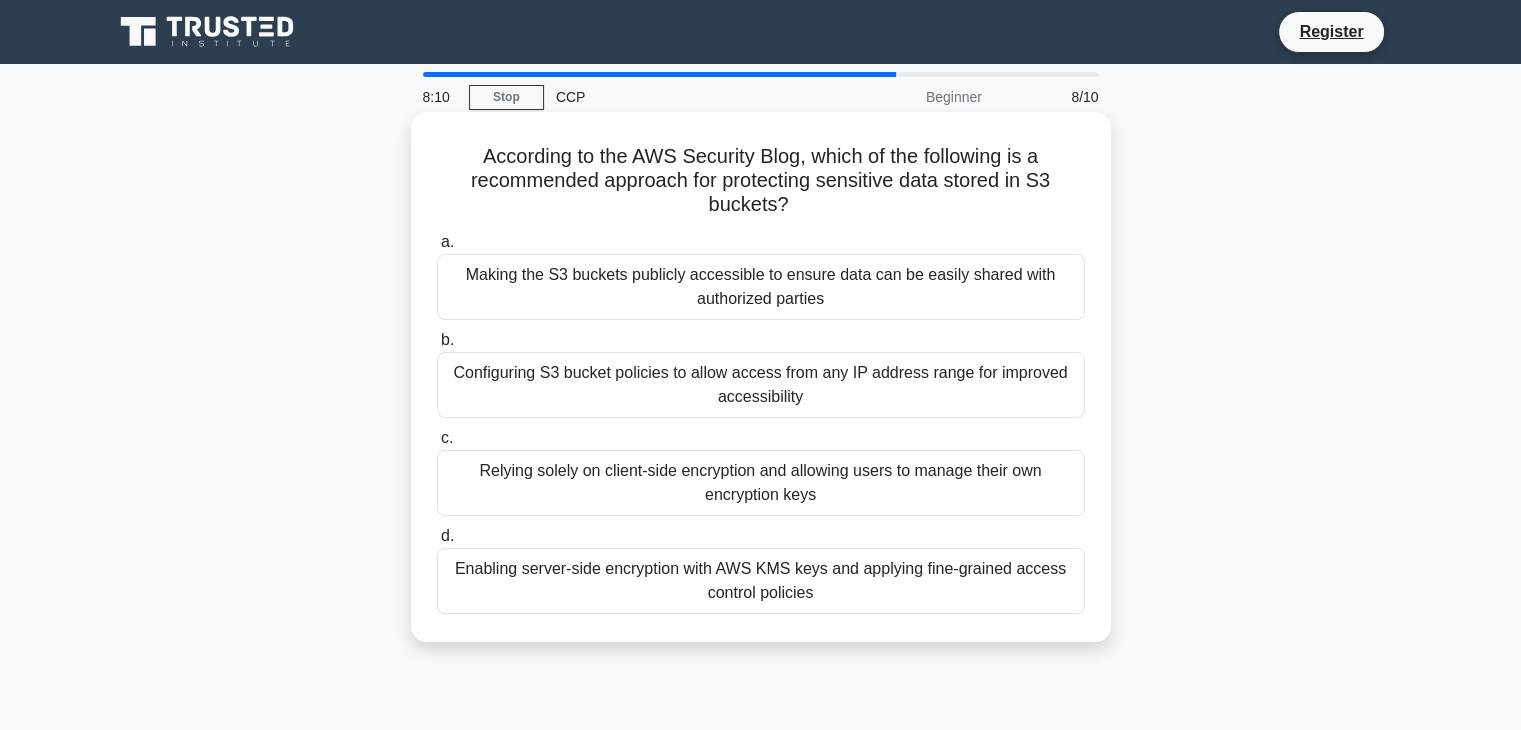 click on "Relying solely on client-side encryption and allowing users to manage their own encryption keys" at bounding box center [761, 483] 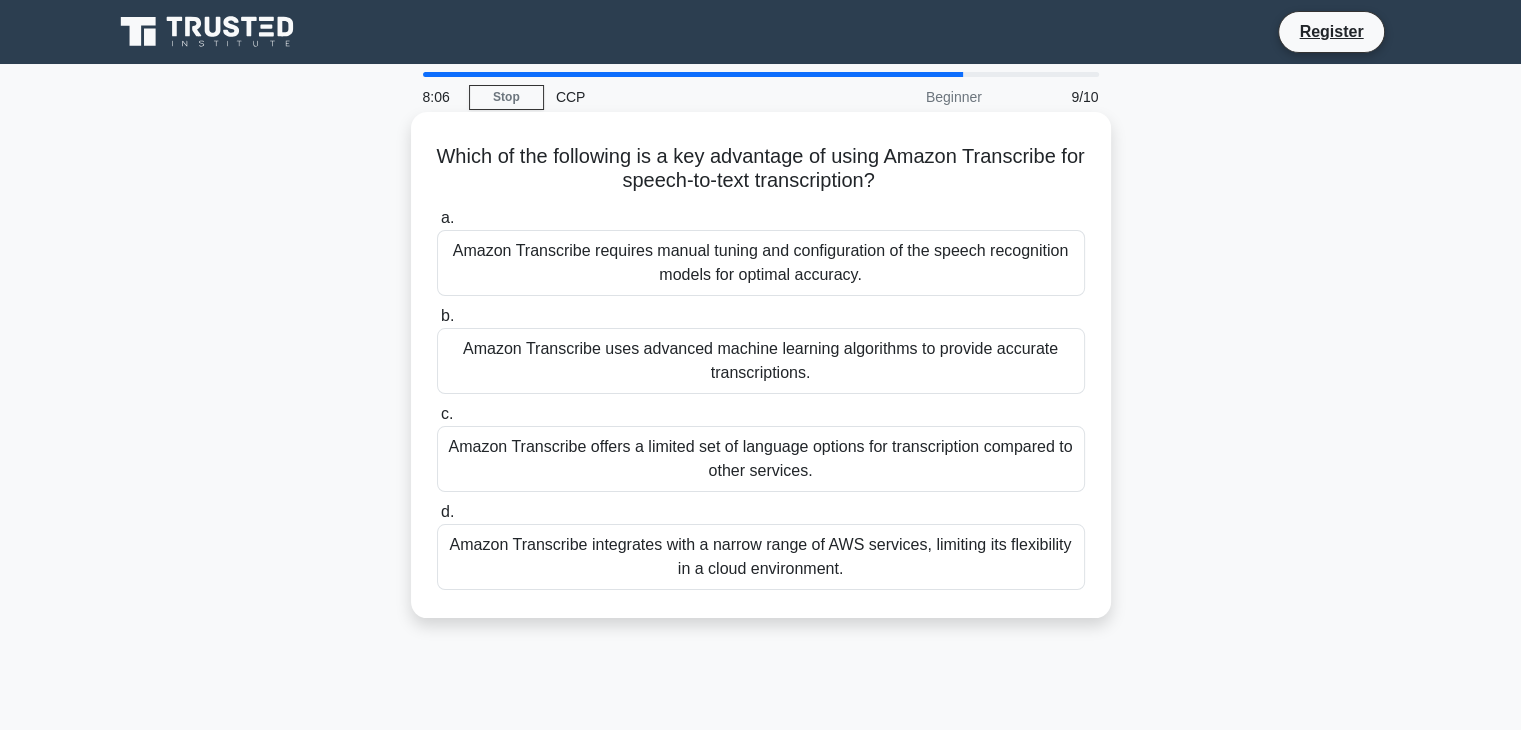 click on "Amazon Transcribe uses advanced machine learning algorithms to provide accurate transcriptions." at bounding box center [761, 361] 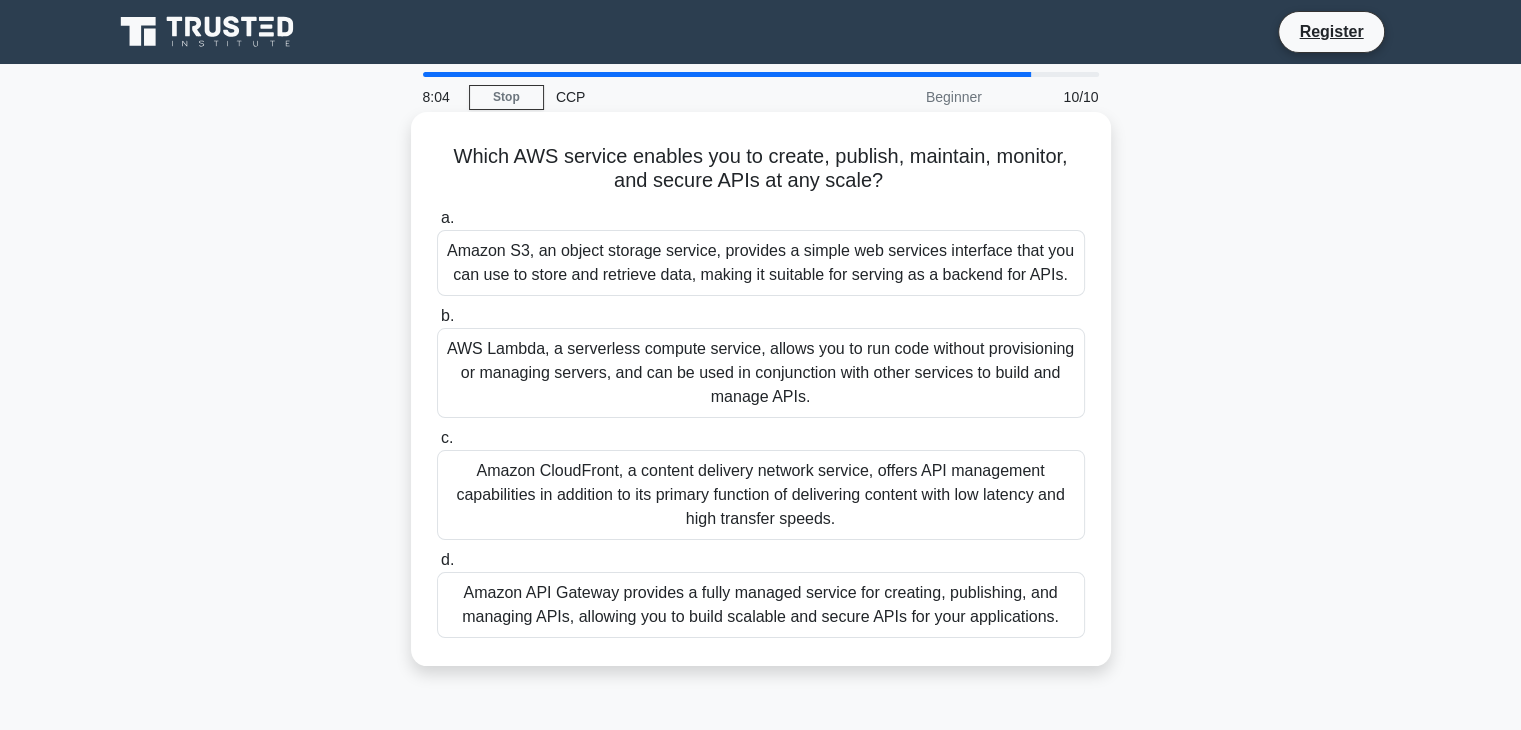 click on "Amazon S3, an object storage service, provides a simple web services interface that you can use to store and retrieve data, making it suitable for serving as a backend for APIs." at bounding box center [761, 263] 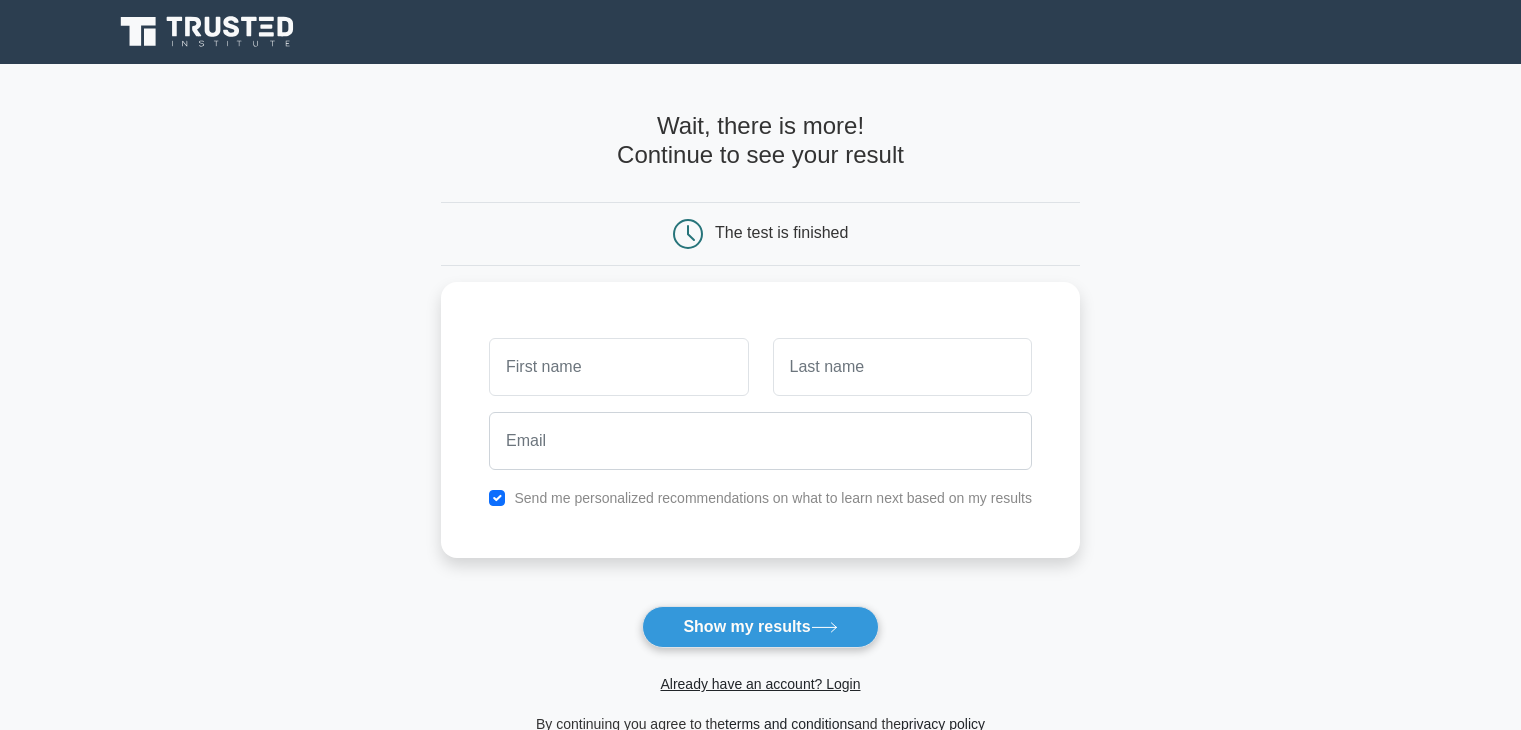 scroll, scrollTop: 0, scrollLeft: 0, axis: both 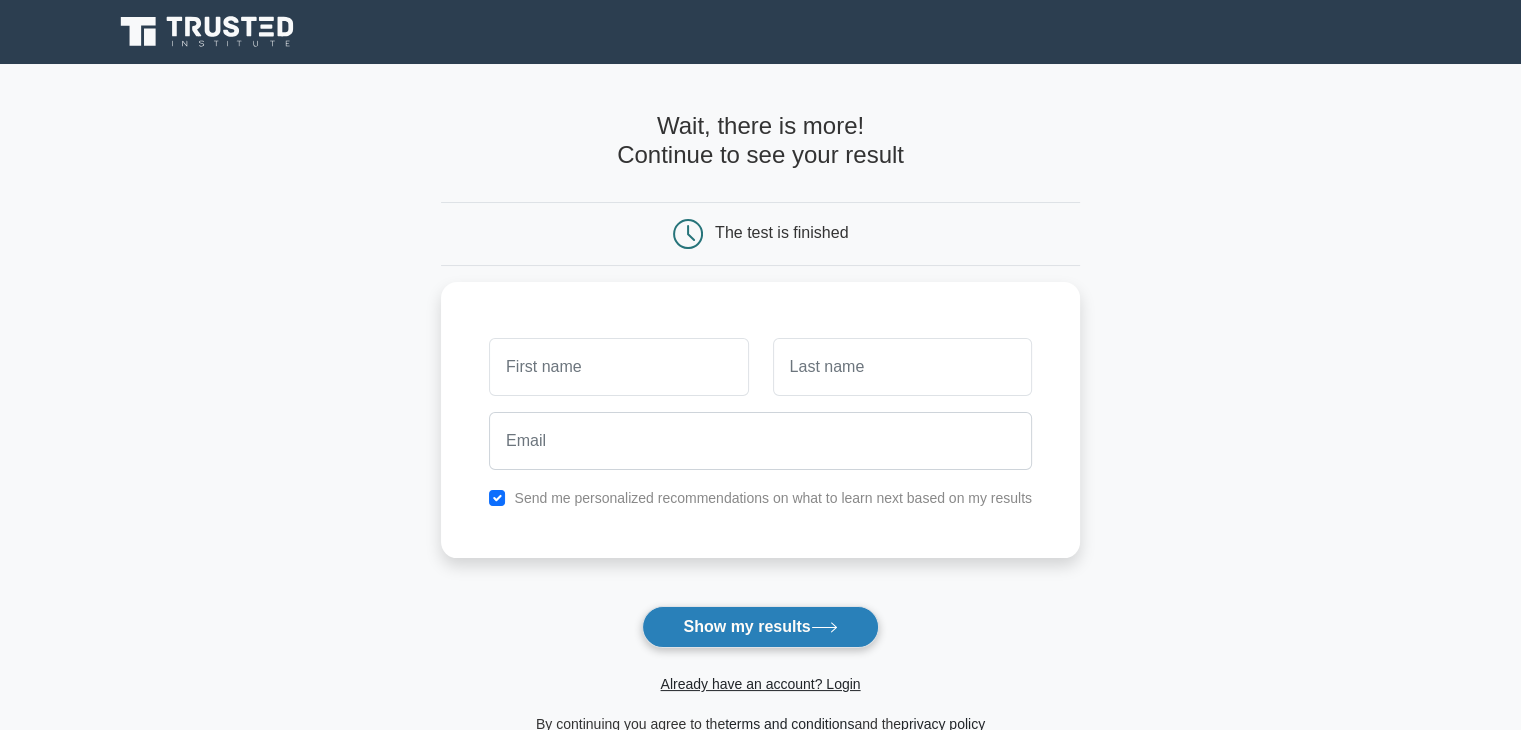 click on "Show my results" at bounding box center [760, 627] 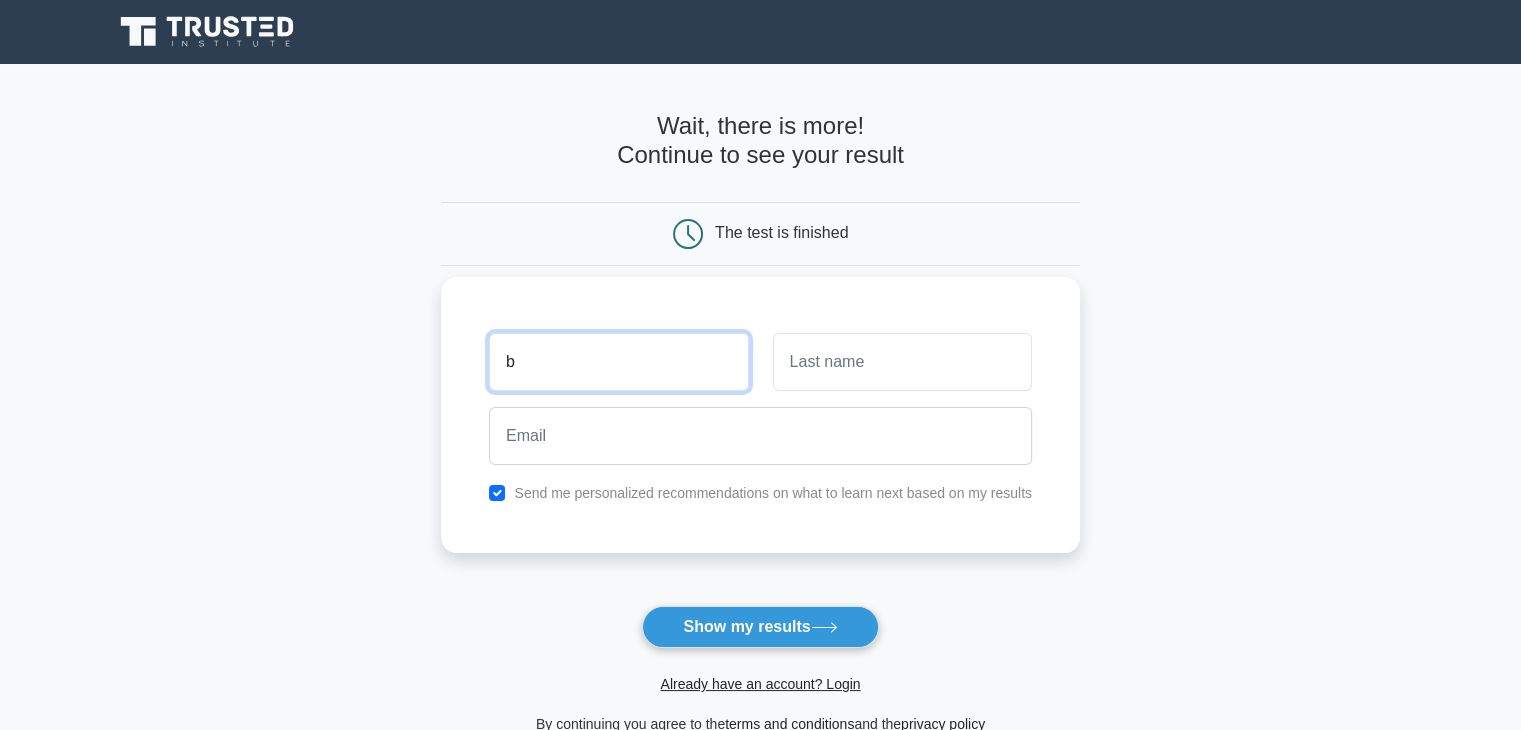 type on "[PERSON_NAME]" 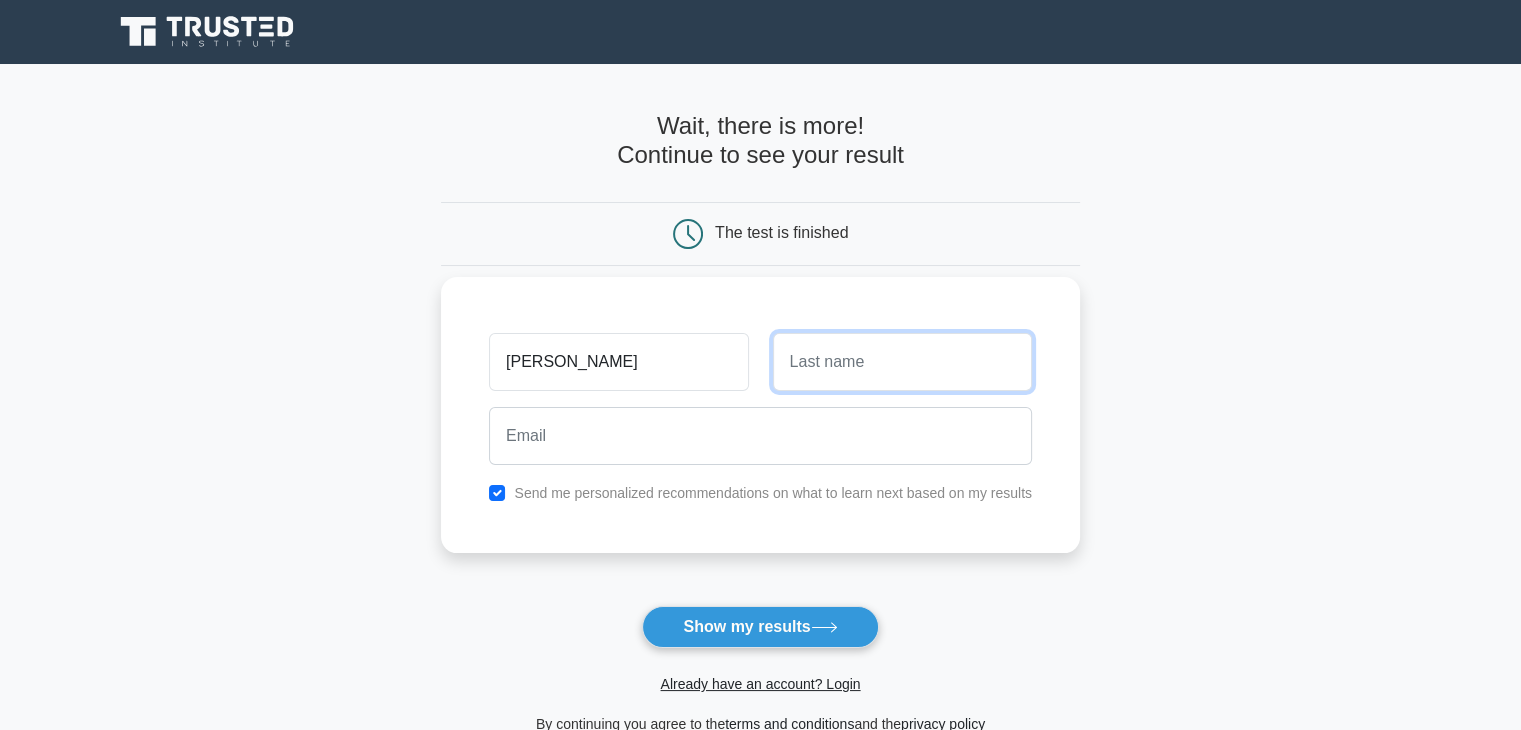click at bounding box center [902, 362] 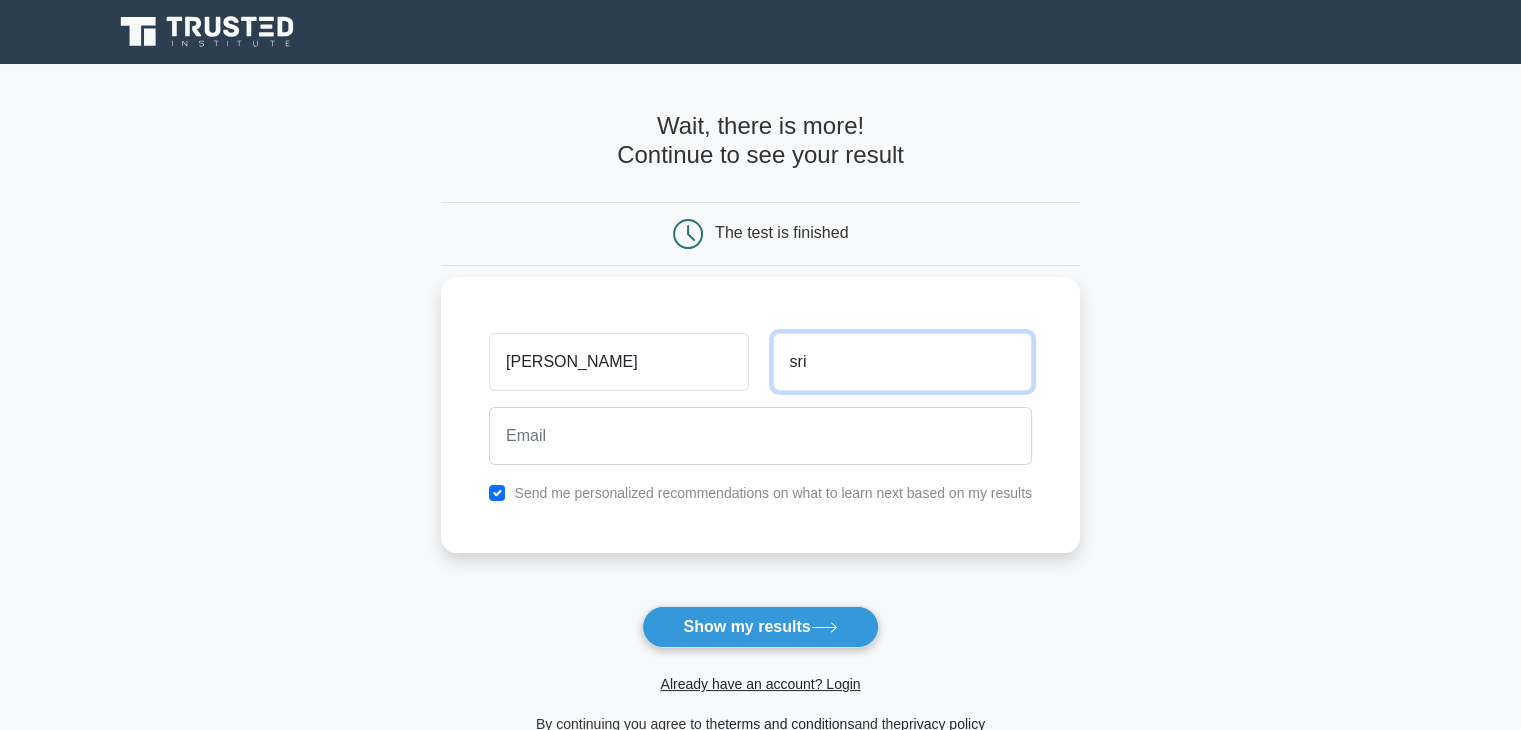 type on "sri" 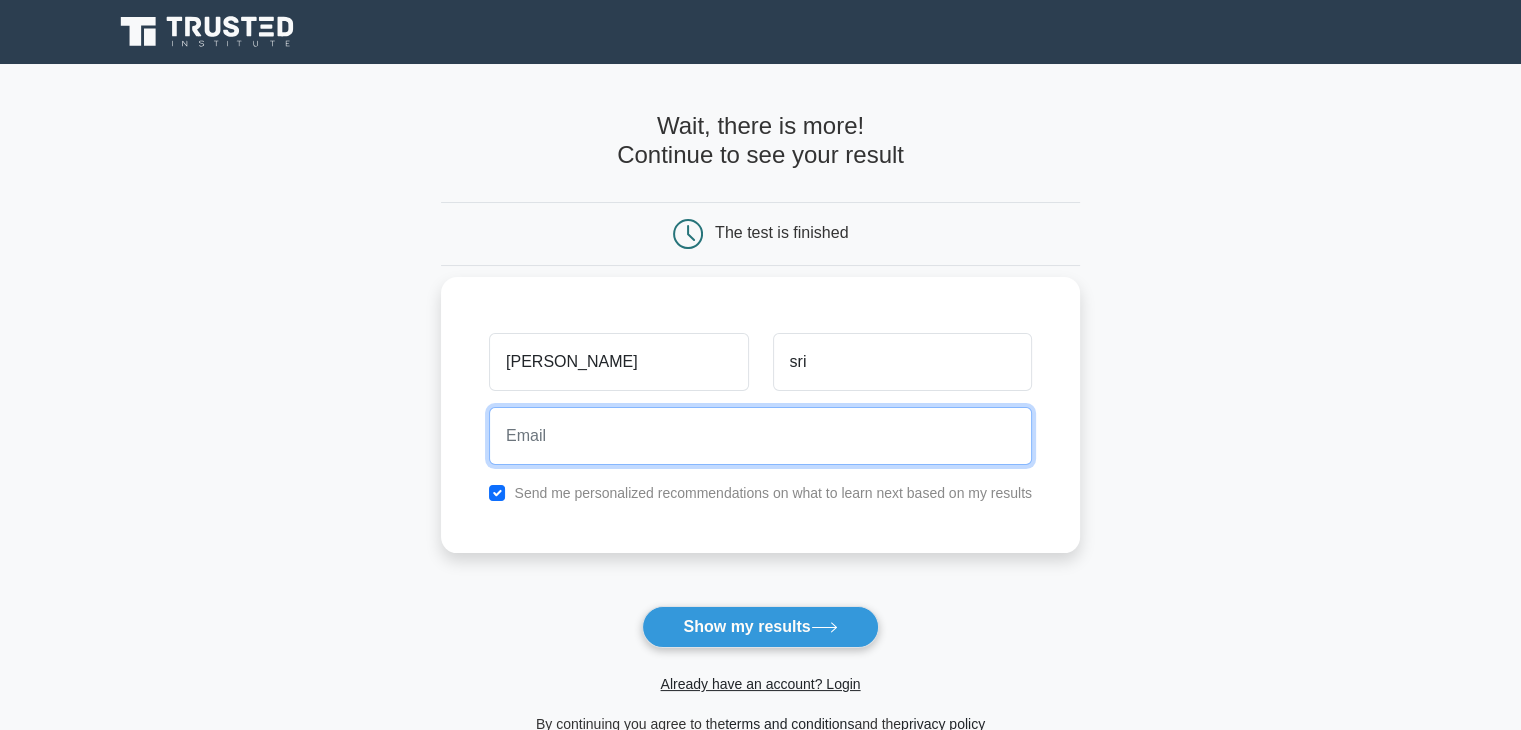 click at bounding box center (760, 436) 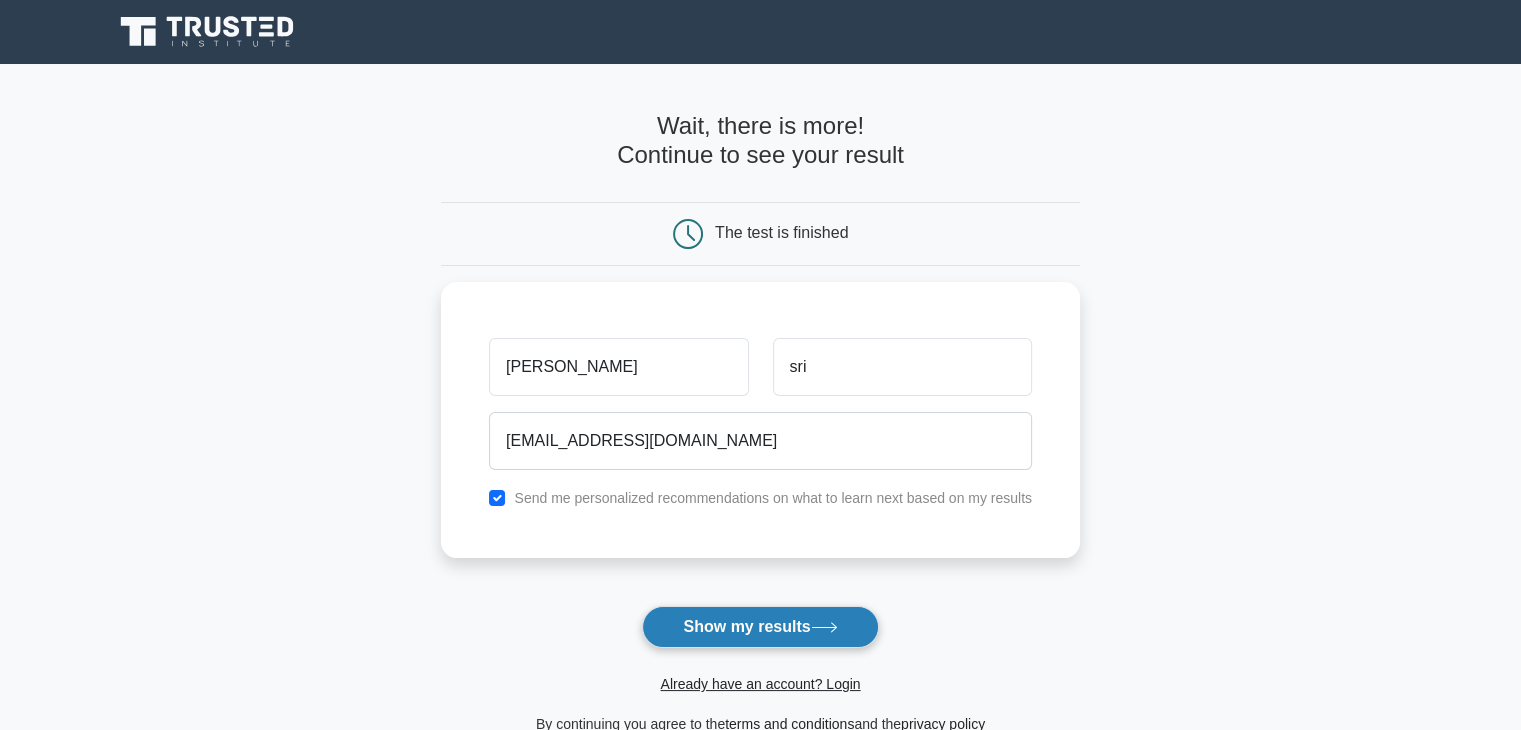 click on "Show my results" at bounding box center [760, 627] 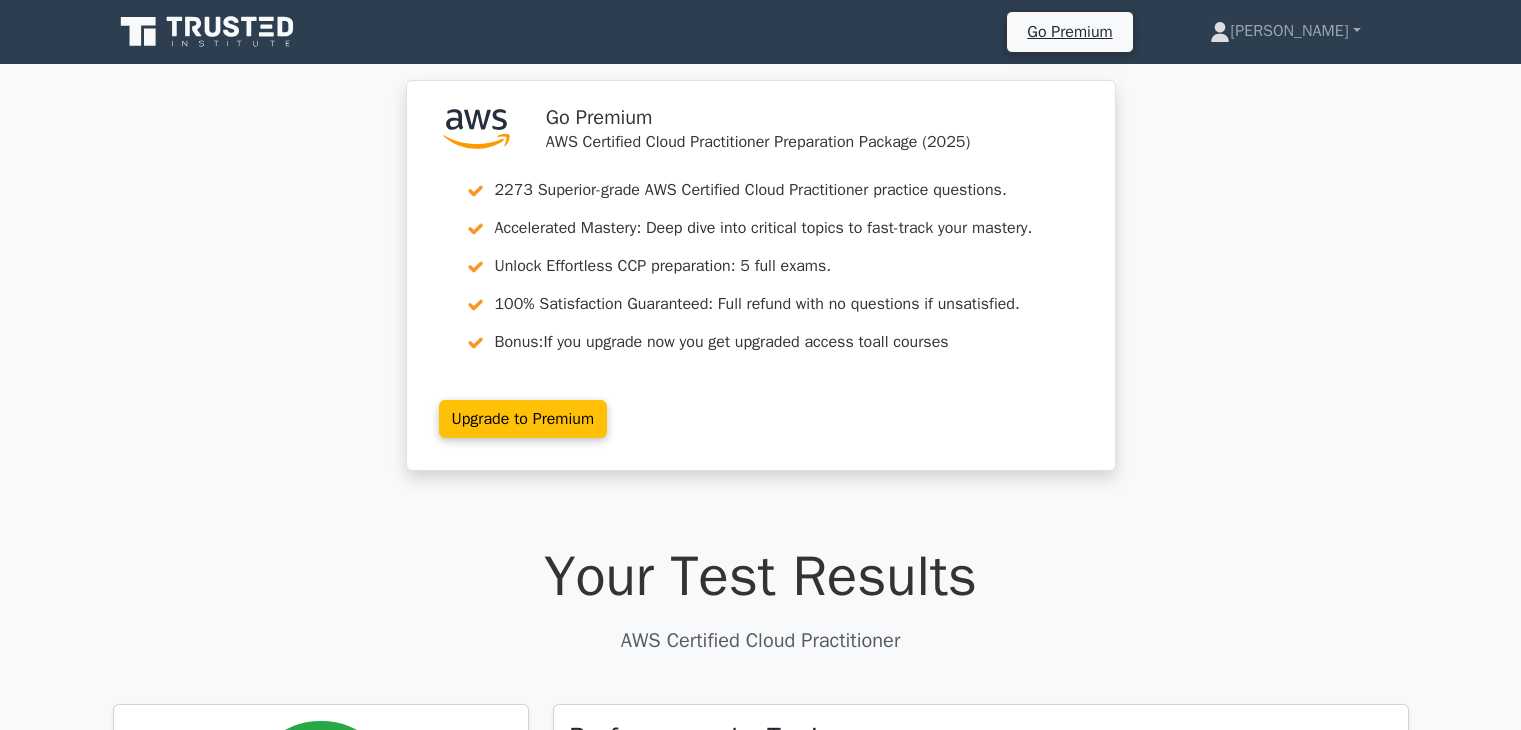 scroll, scrollTop: 0, scrollLeft: 0, axis: both 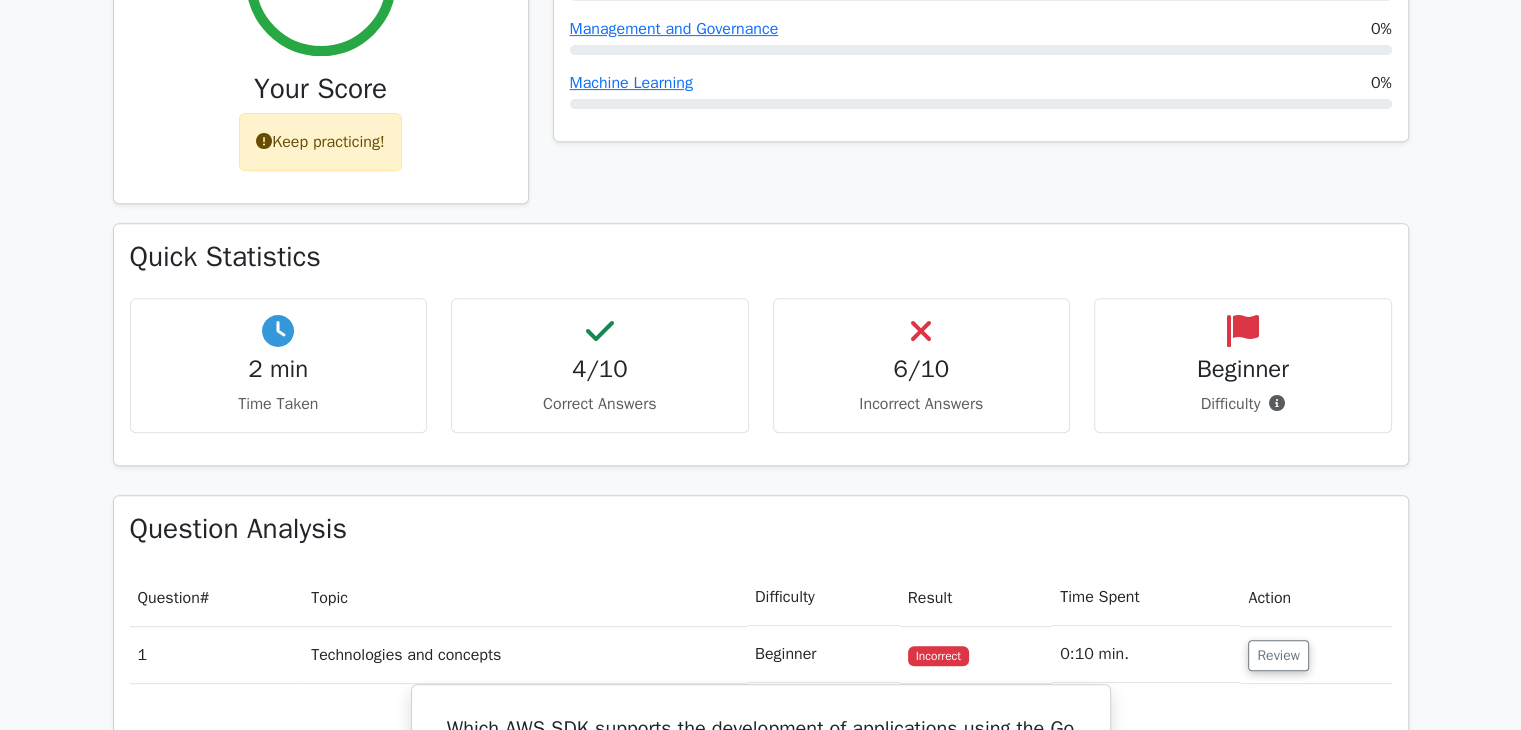 click on "4/10" at bounding box center [600, 369] 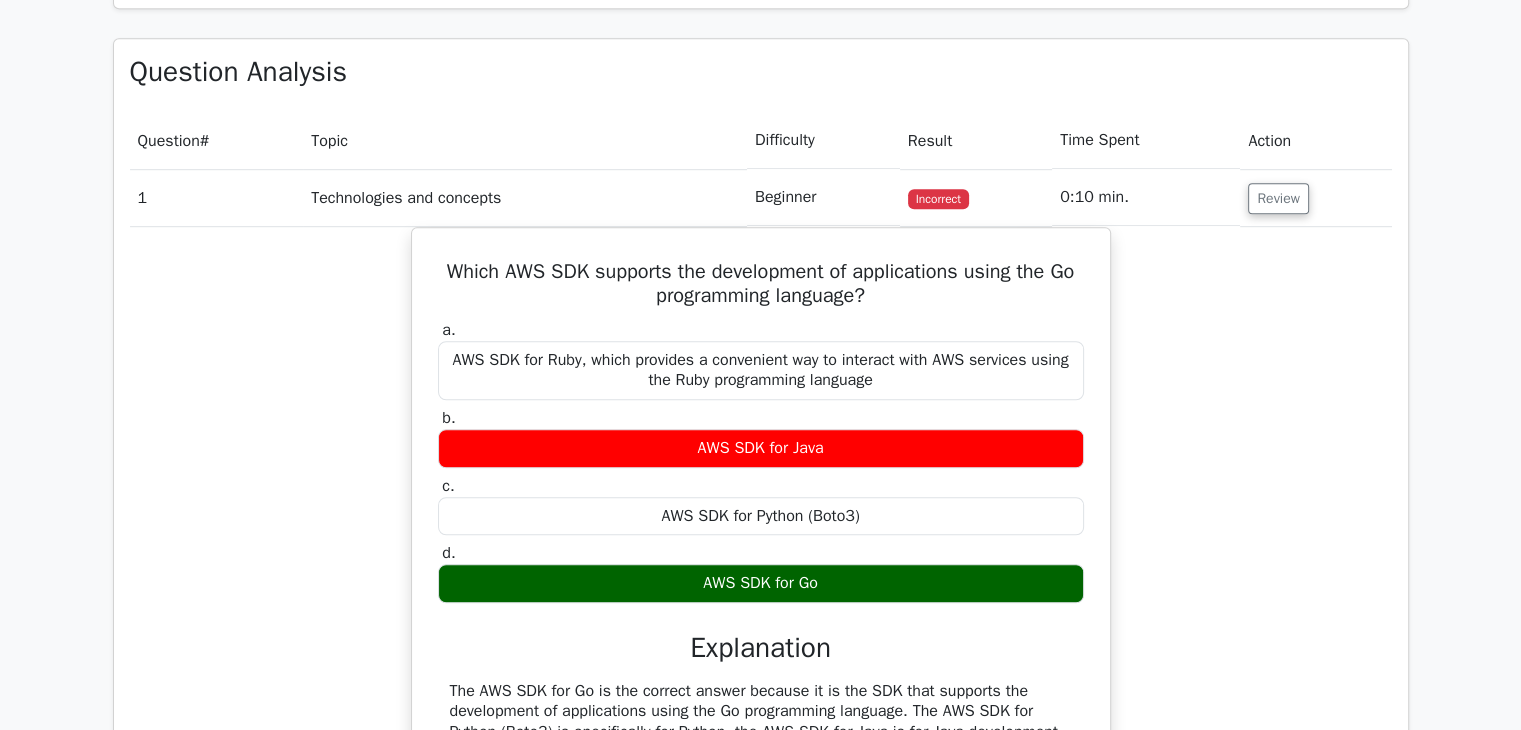 scroll, scrollTop: 1272, scrollLeft: 0, axis: vertical 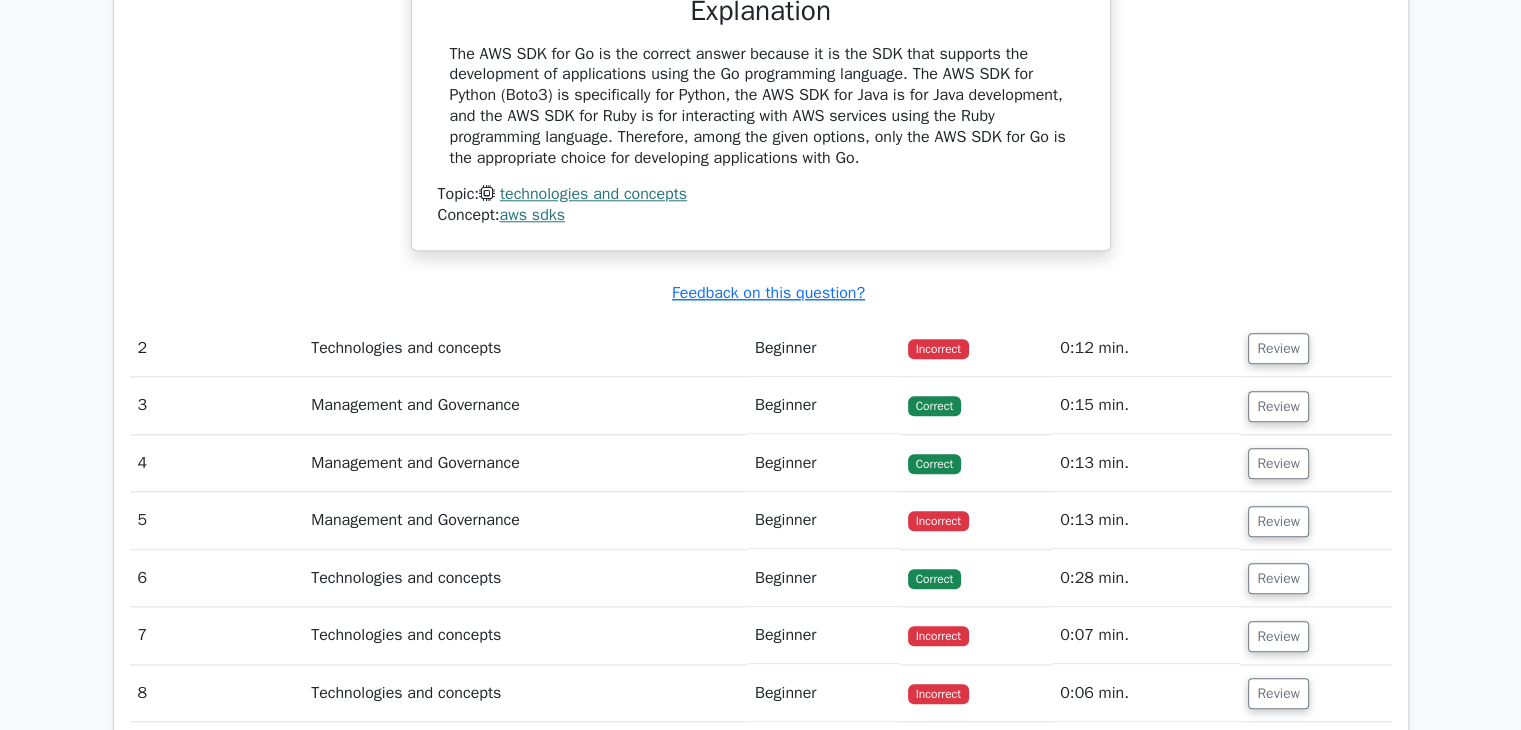 click on "6" at bounding box center (217, 578) 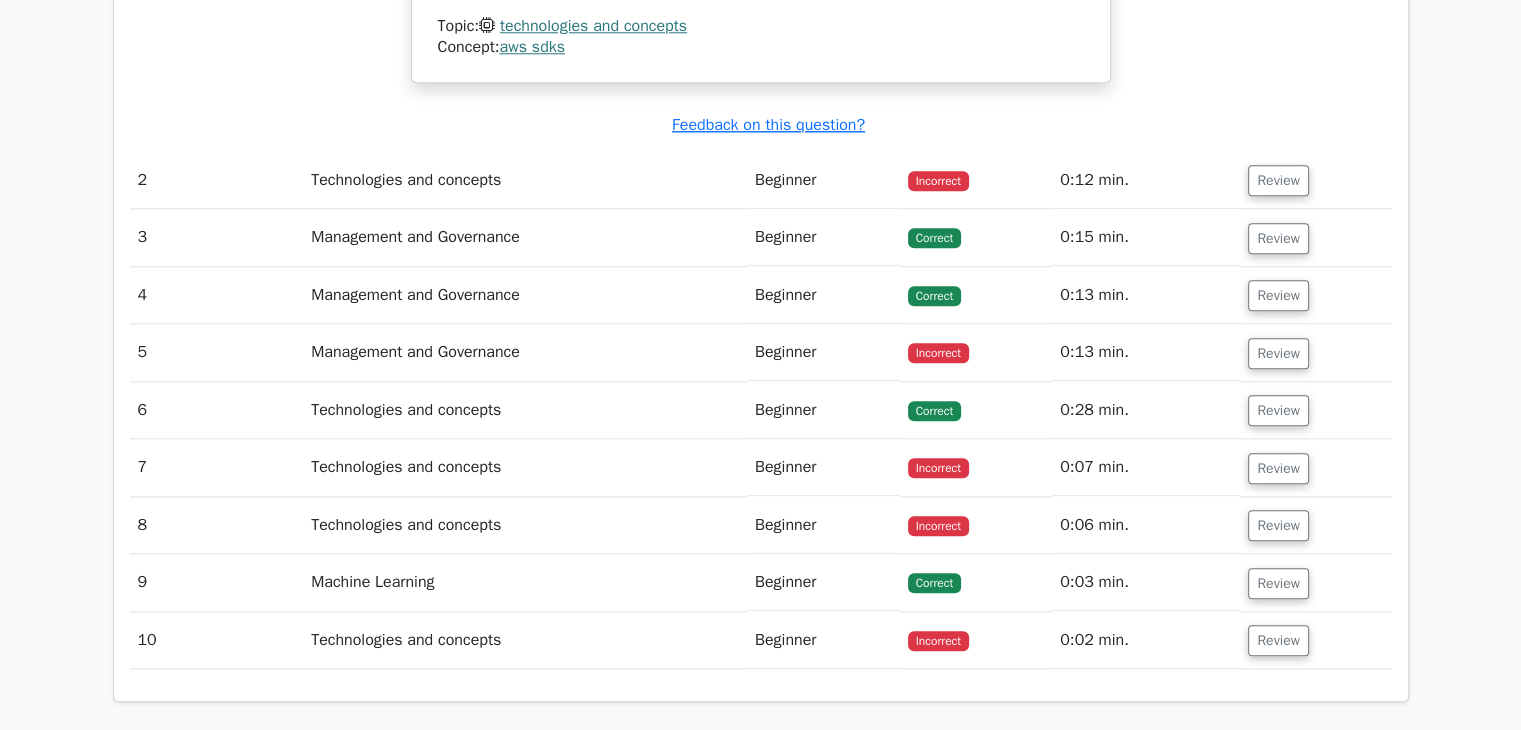 scroll, scrollTop: 2071, scrollLeft: 0, axis: vertical 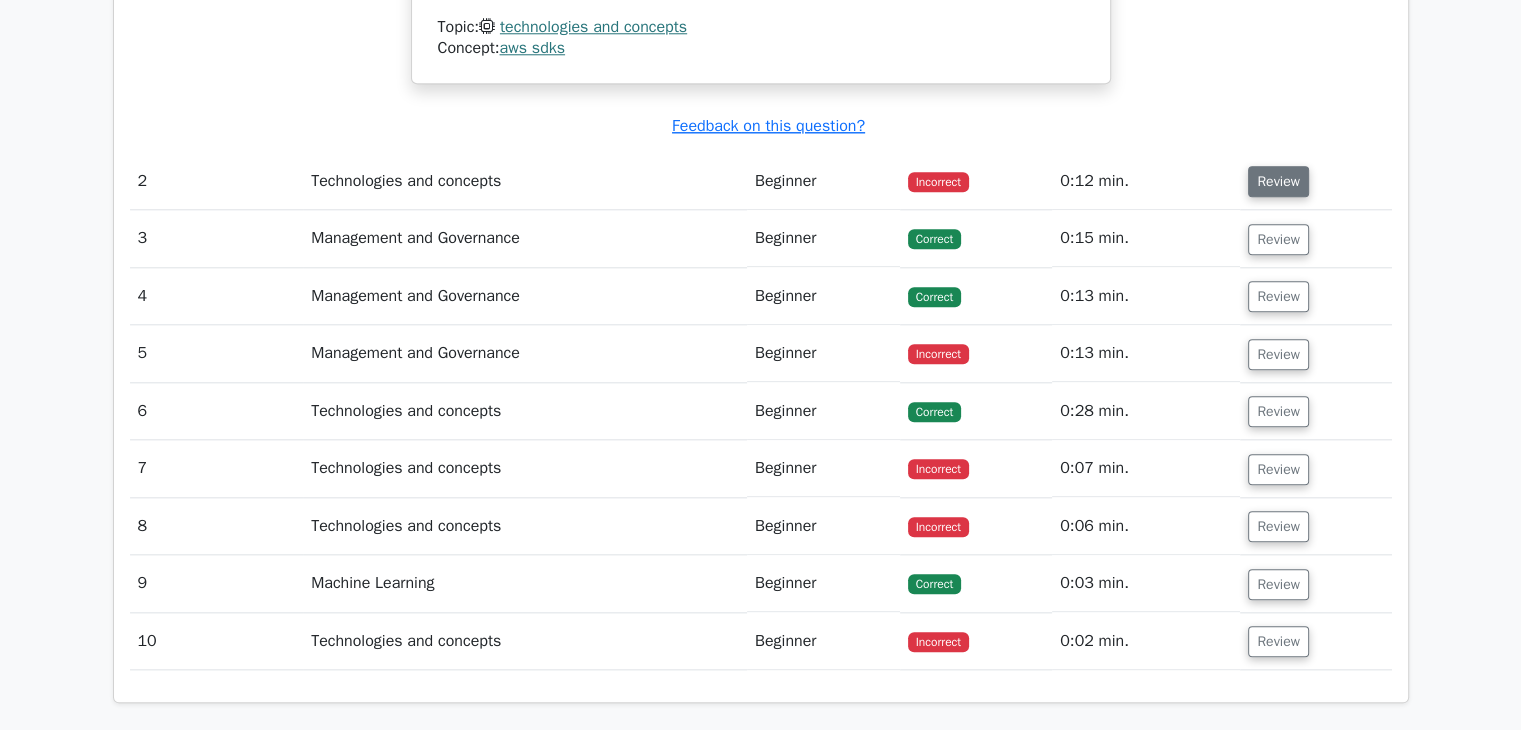 click on "Review" at bounding box center [1278, 181] 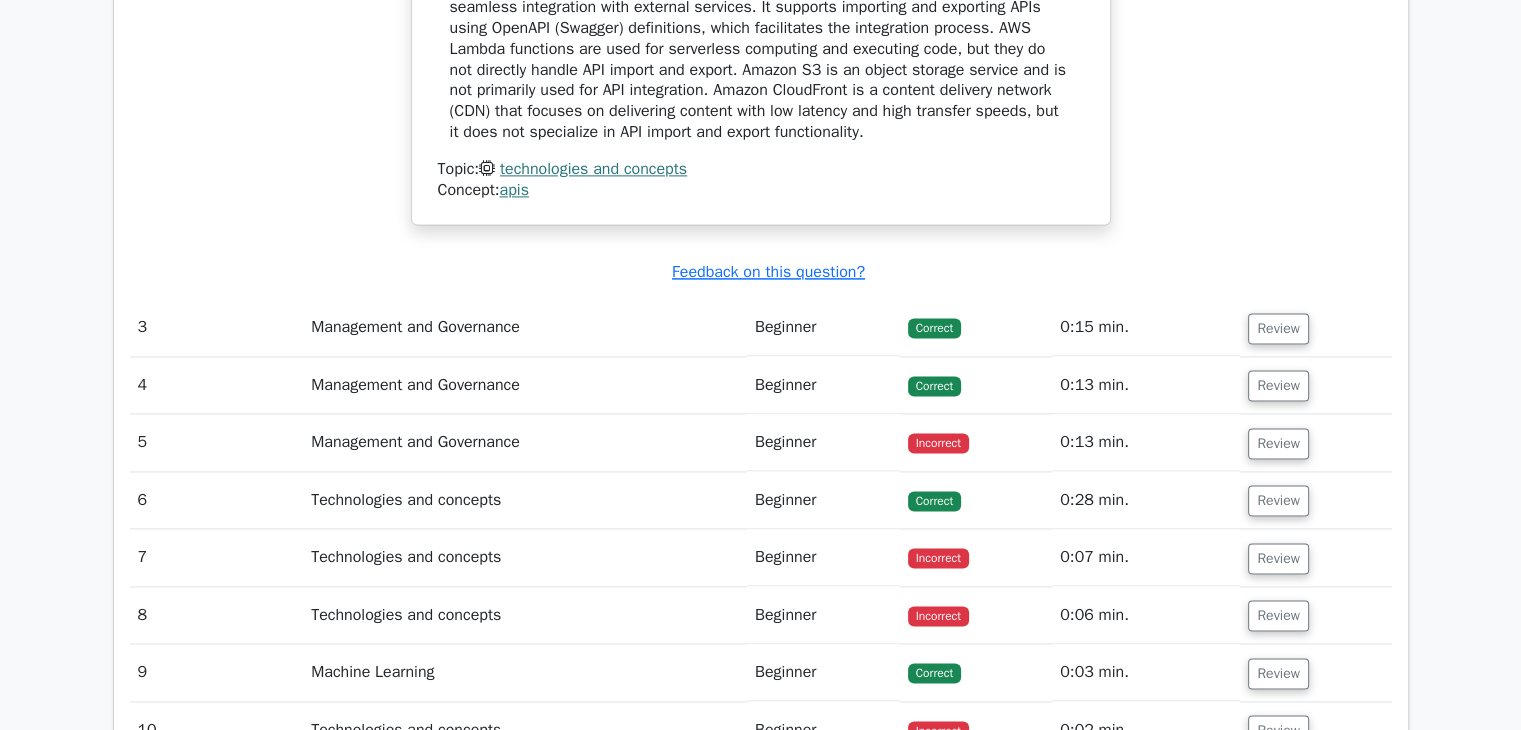 scroll, scrollTop: 2824, scrollLeft: 0, axis: vertical 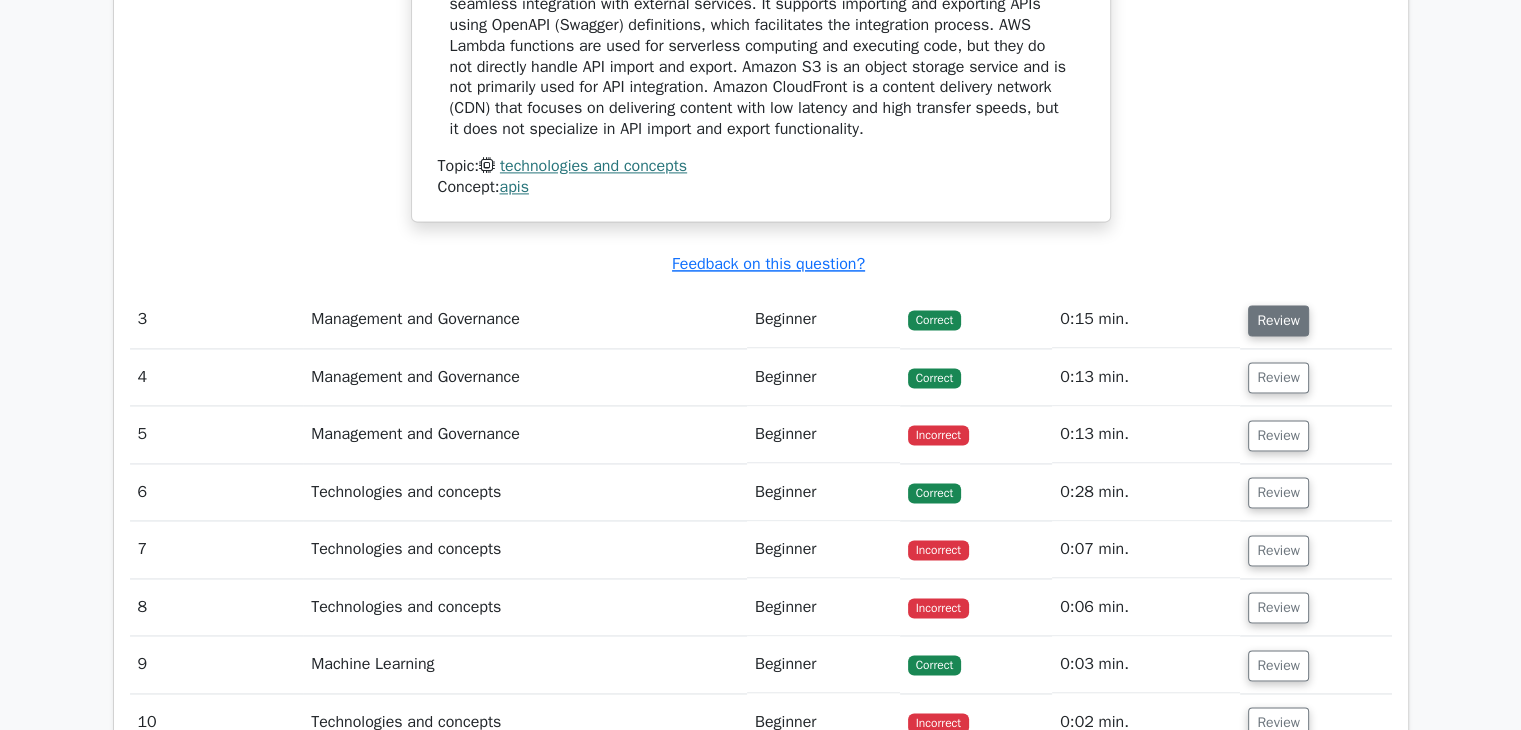 click on "Review" at bounding box center [1278, 320] 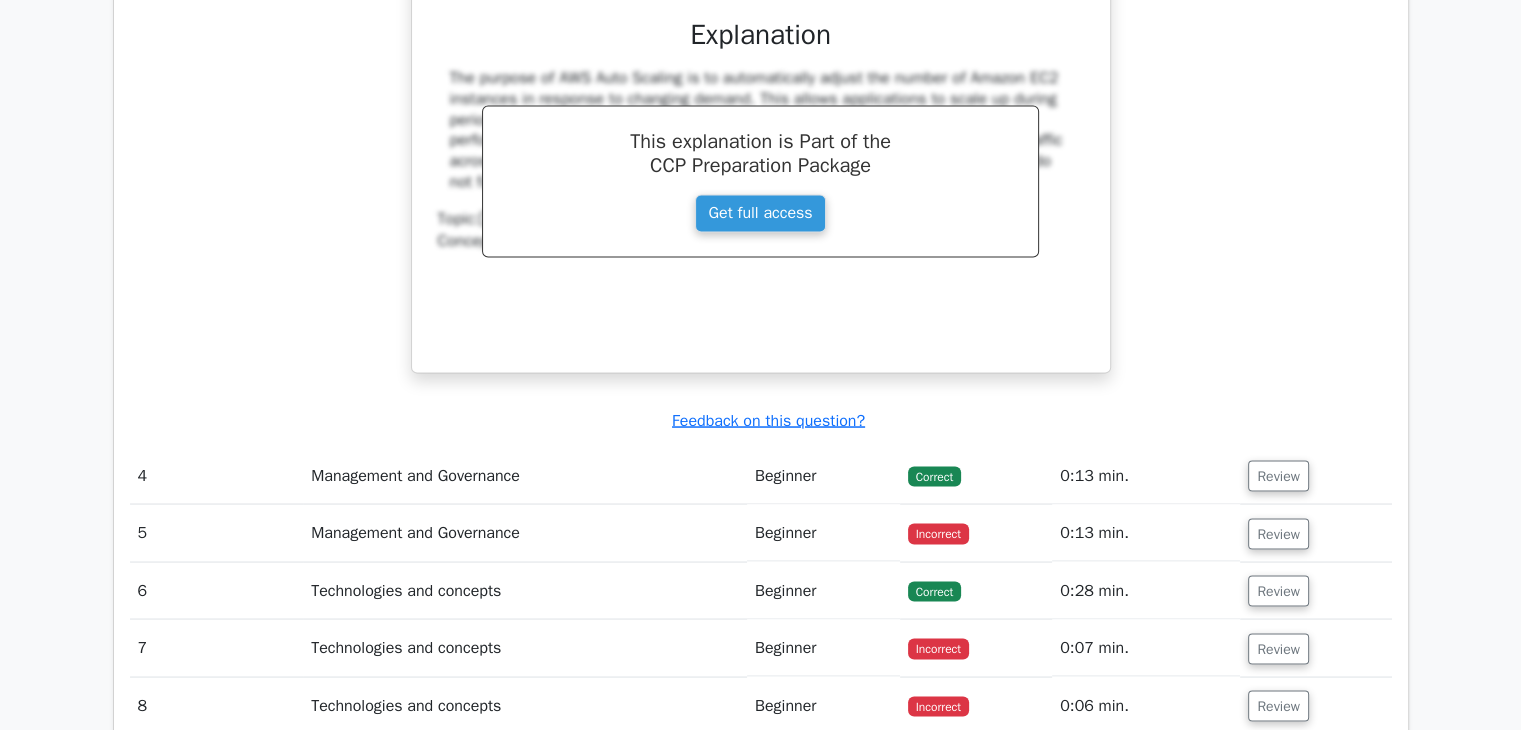 scroll, scrollTop: 3572, scrollLeft: 0, axis: vertical 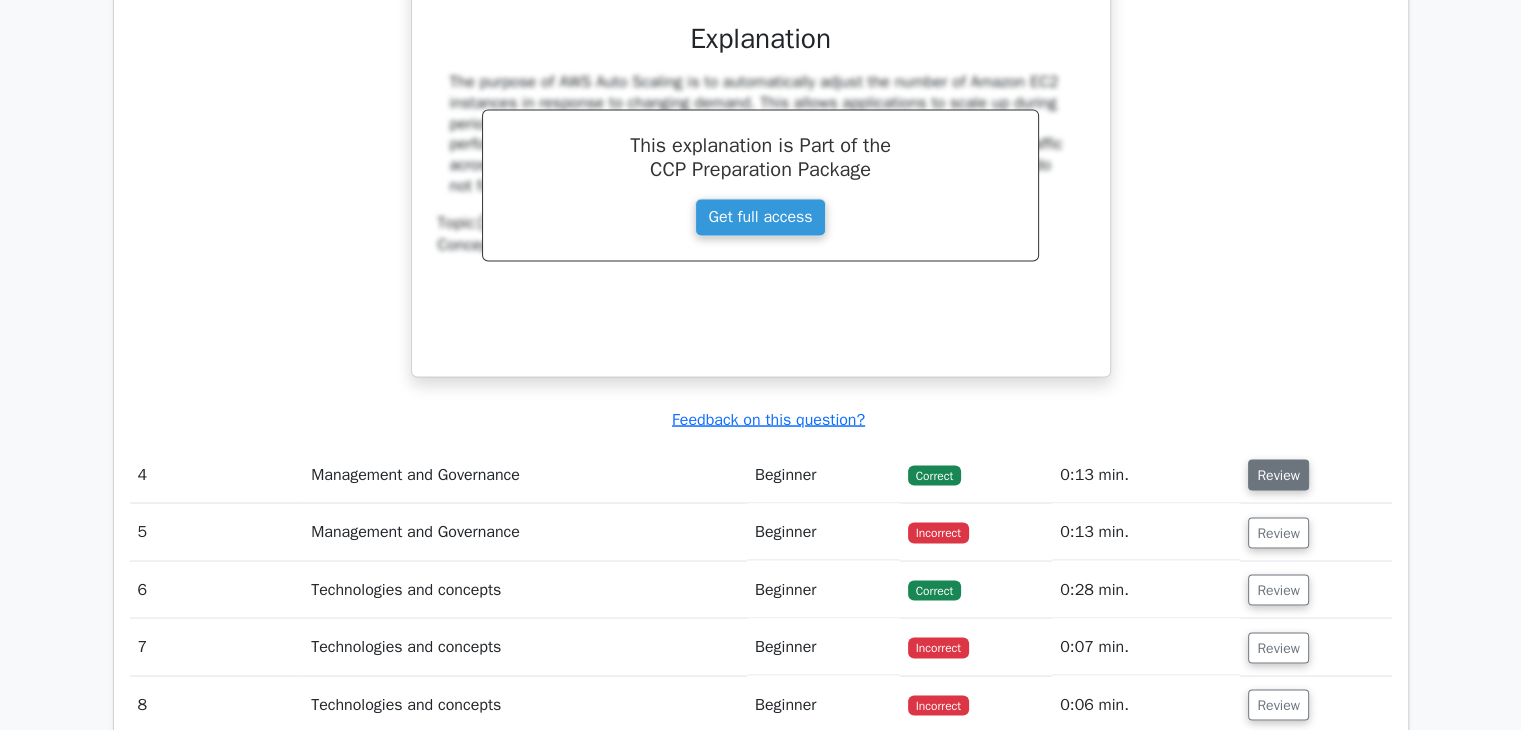 click on "Review" at bounding box center [1278, 474] 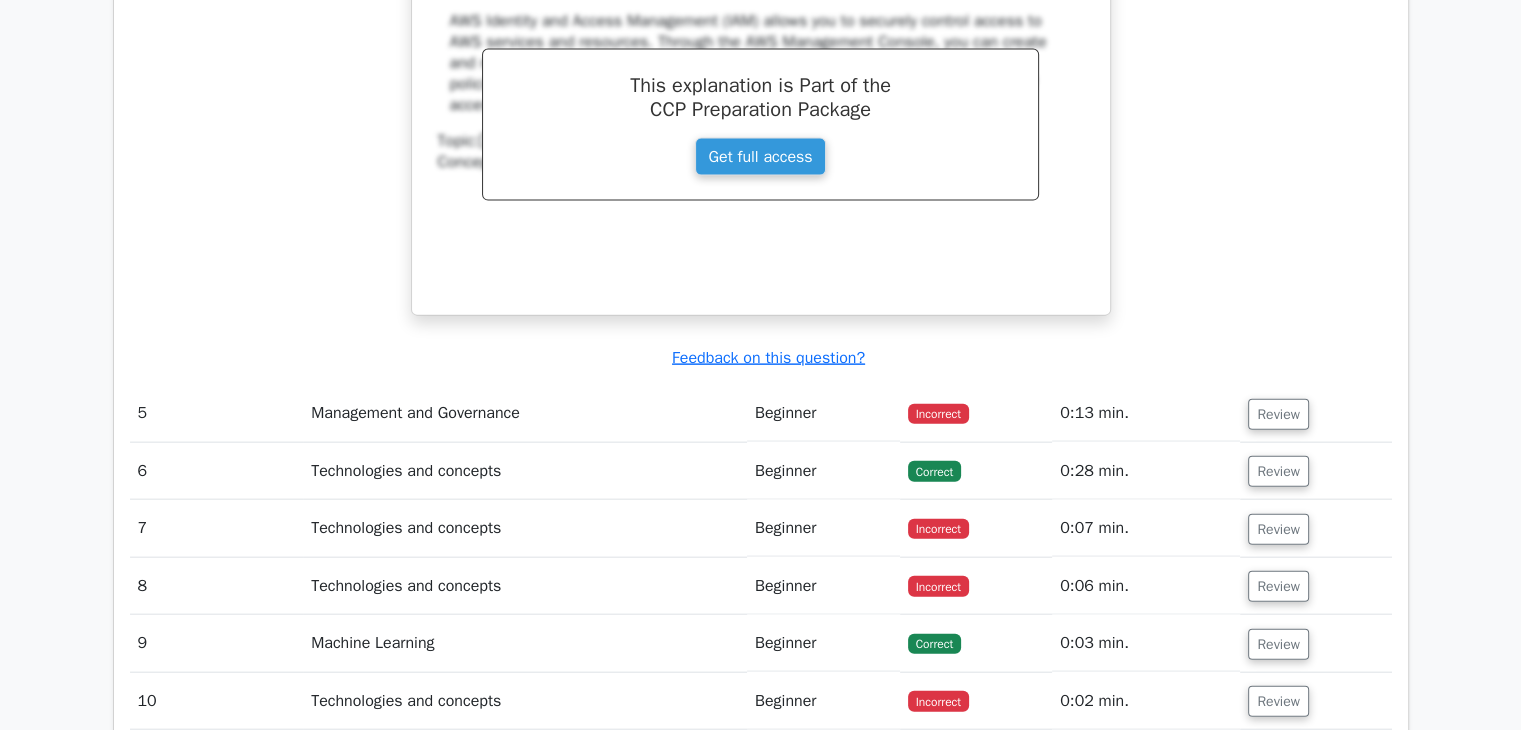 scroll, scrollTop: 4520, scrollLeft: 0, axis: vertical 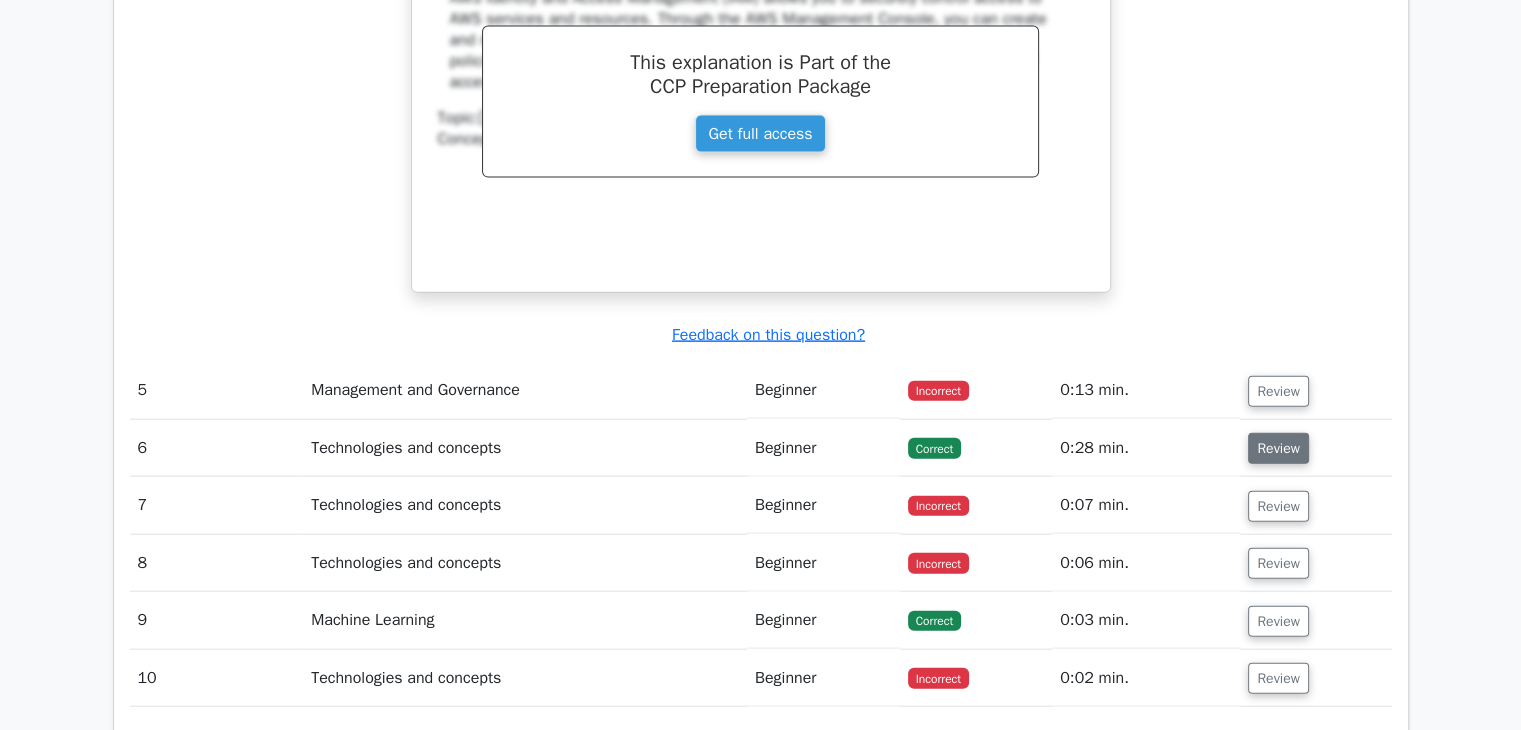 click on "Review" at bounding box center [1278, 448] 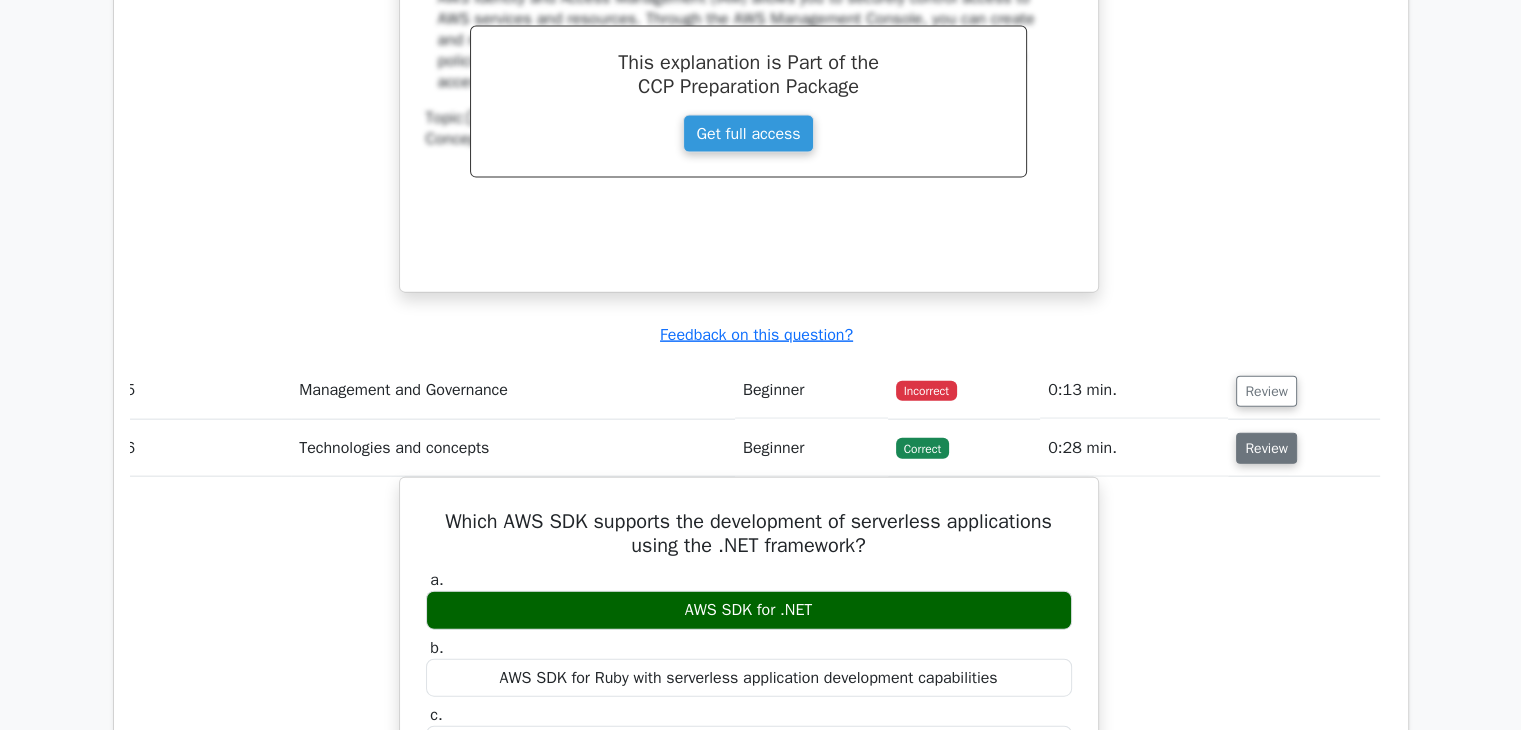 scroll, scrollTop: 0, scrollLeft: 11, axis: horizontal 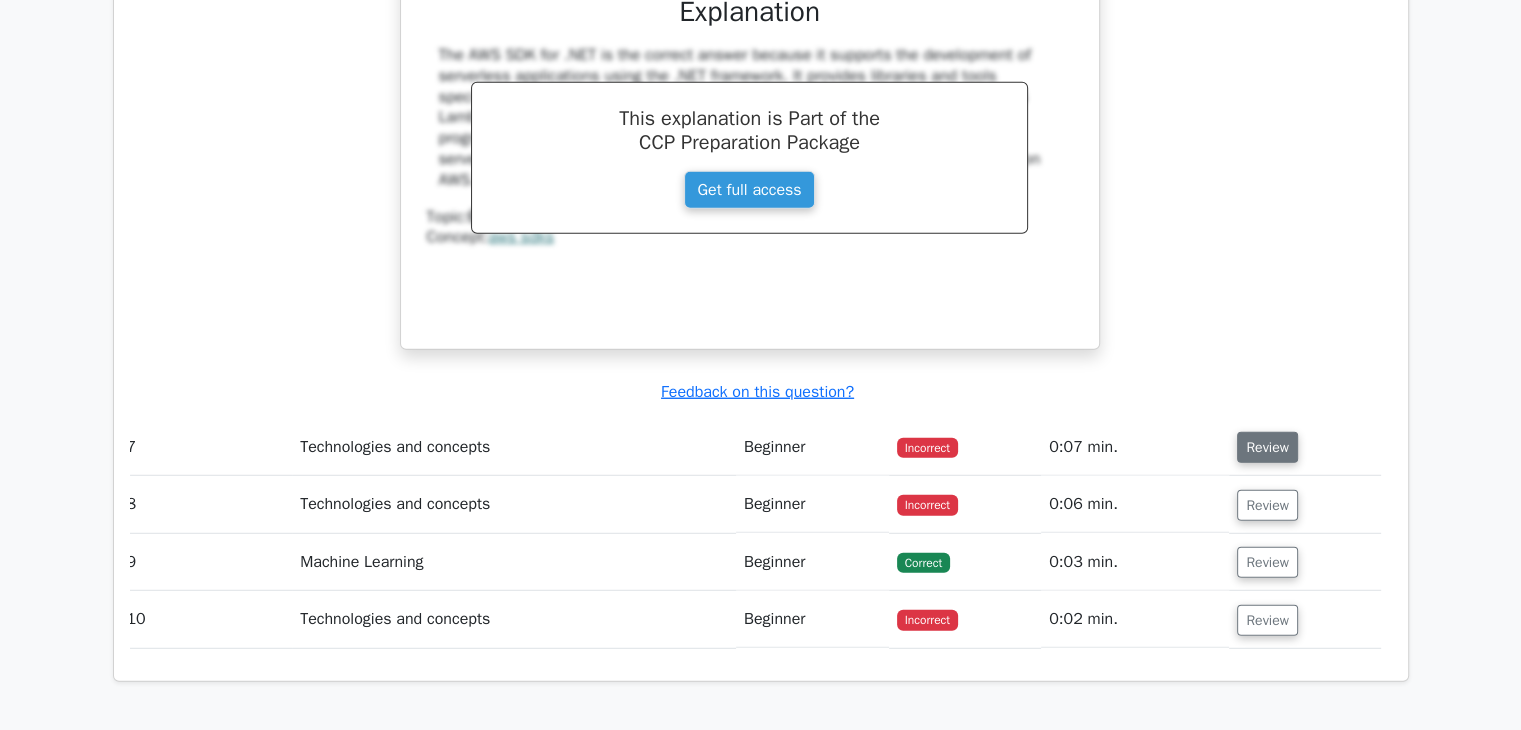 click on "Review" at bounding box center (1267, 447) 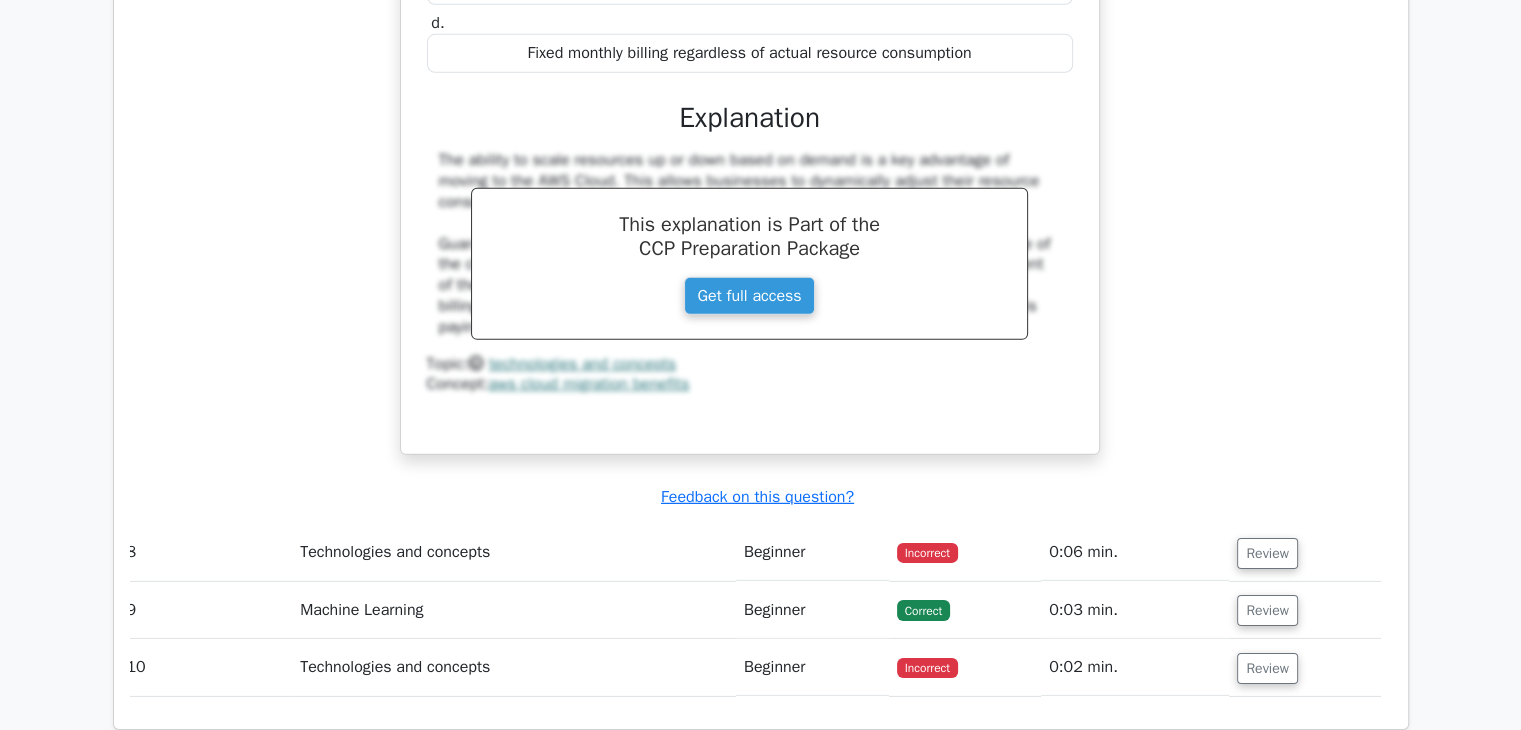 scroll, scrollTop: 6131, scrollLeft: 0, axis: vertical 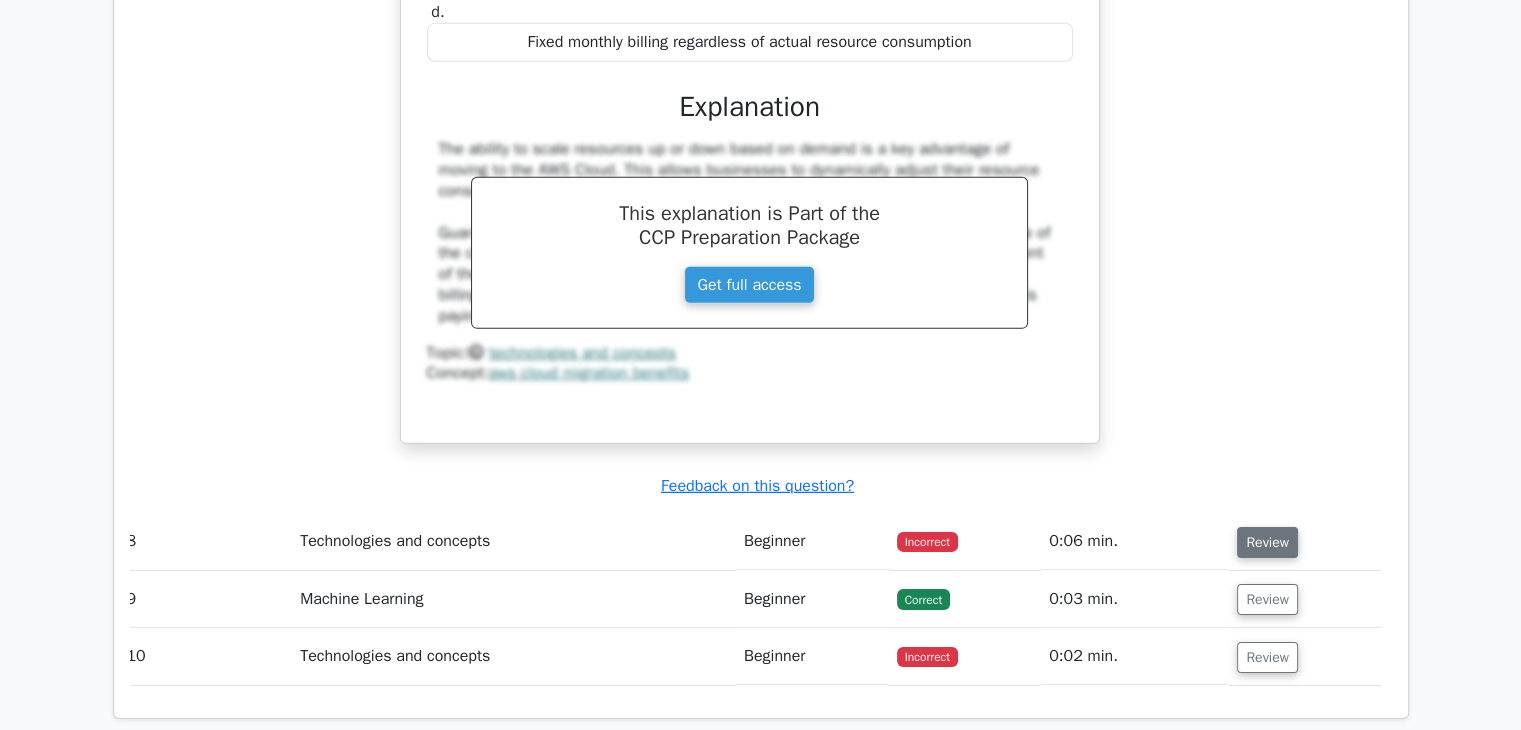 click on "Review" at bounding box center (1267, 542) 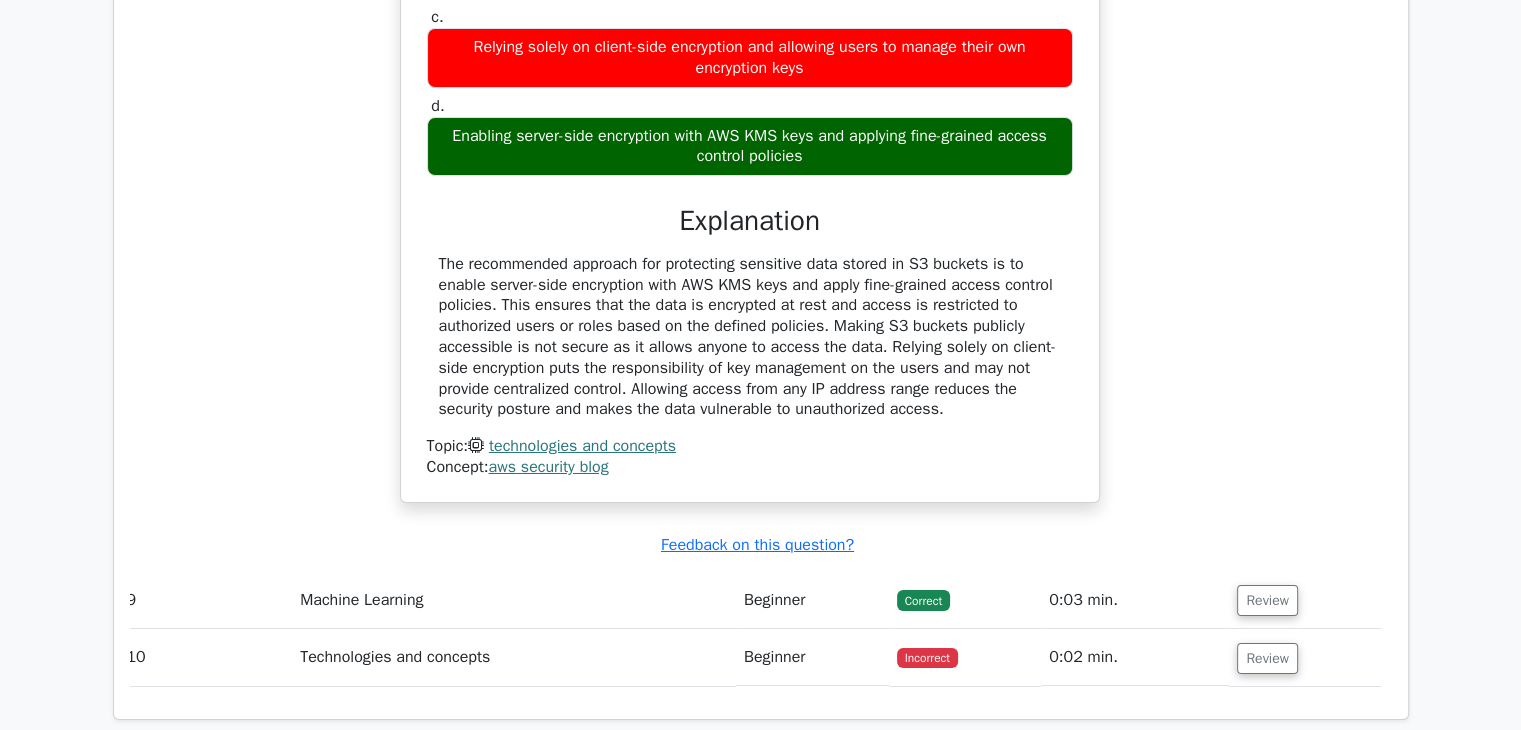 scroll, scrollTop: 6989, scrollLeft: 0, axis: vertical 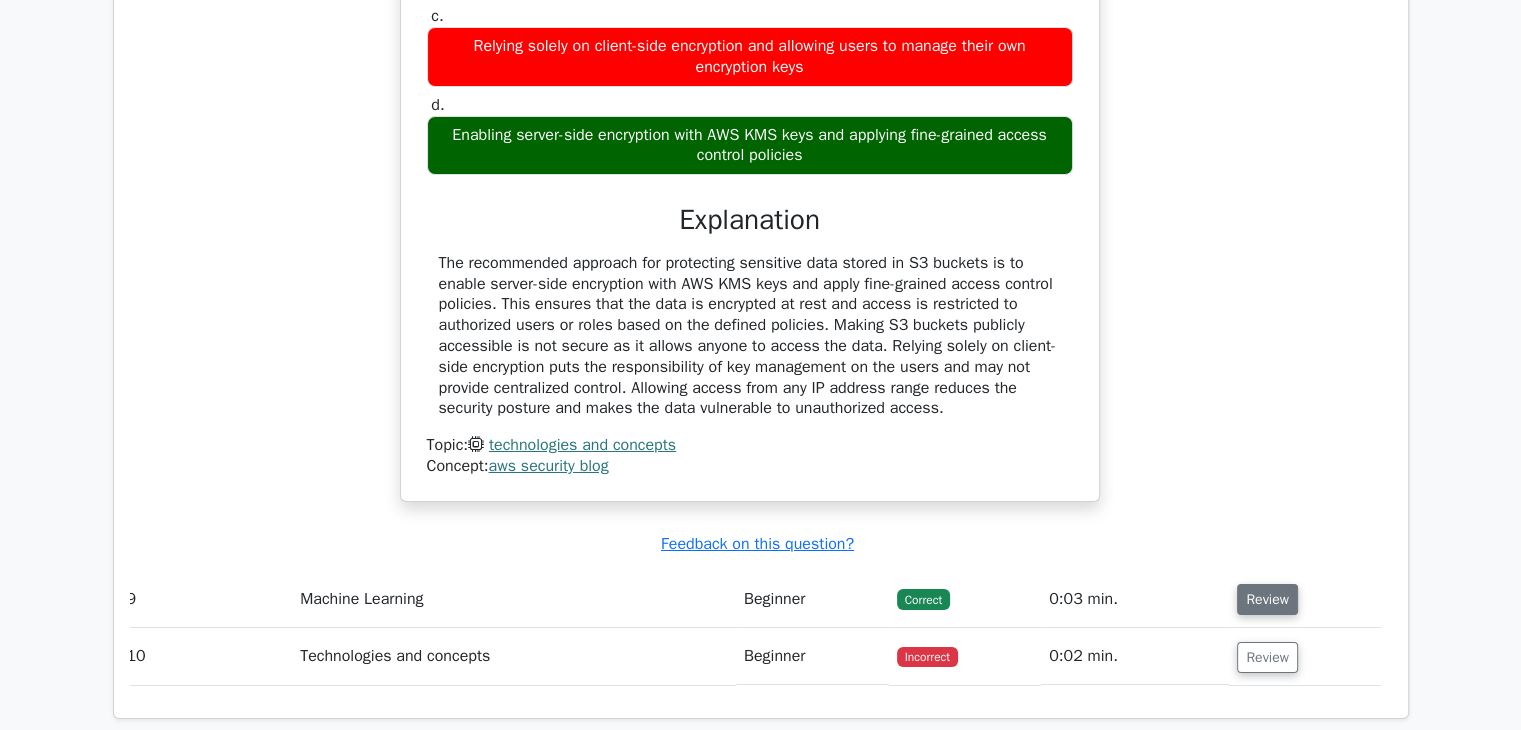 click on "Review" at bounding box center (1267, 599) 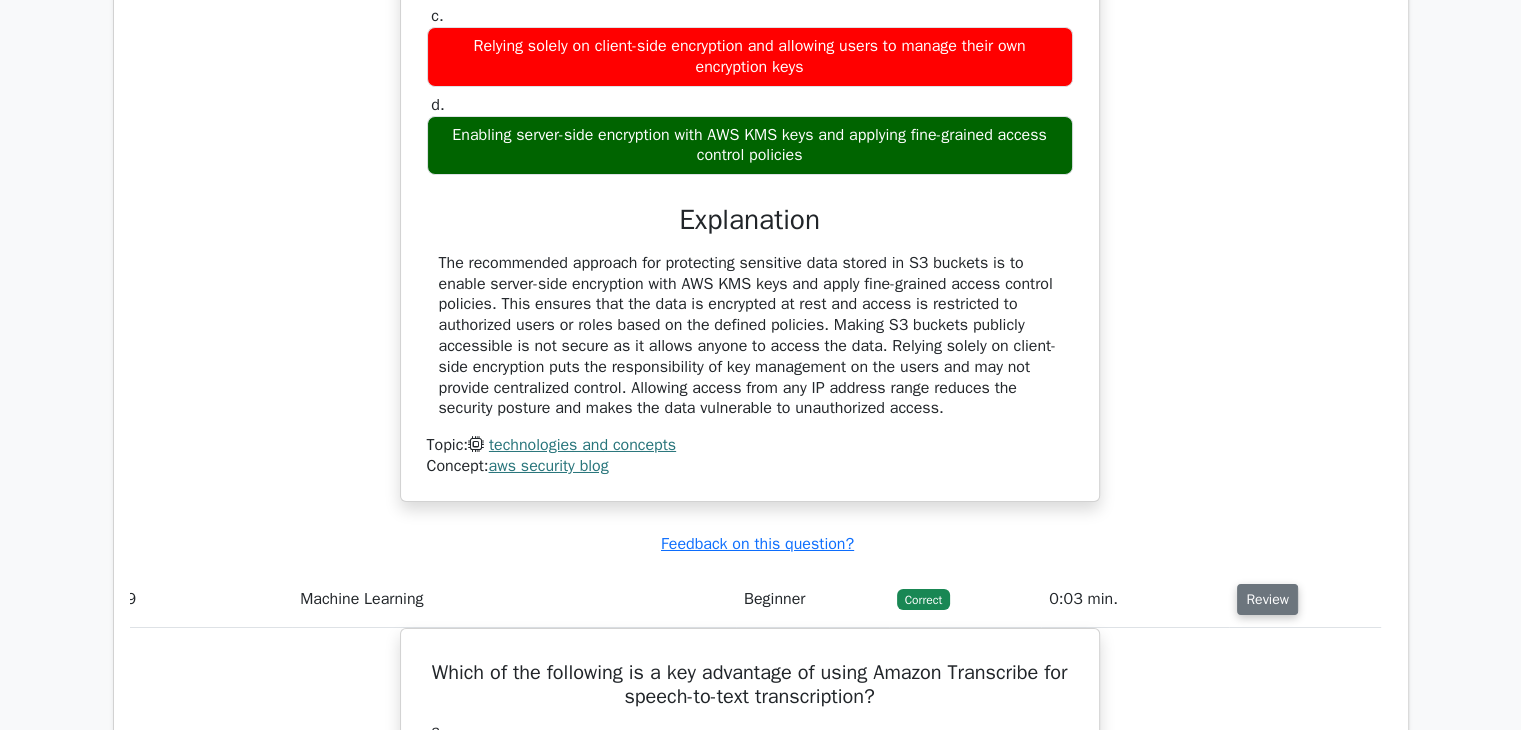 scroll, scrollTop: 0, scrollLeft: 12, axis: horizontal 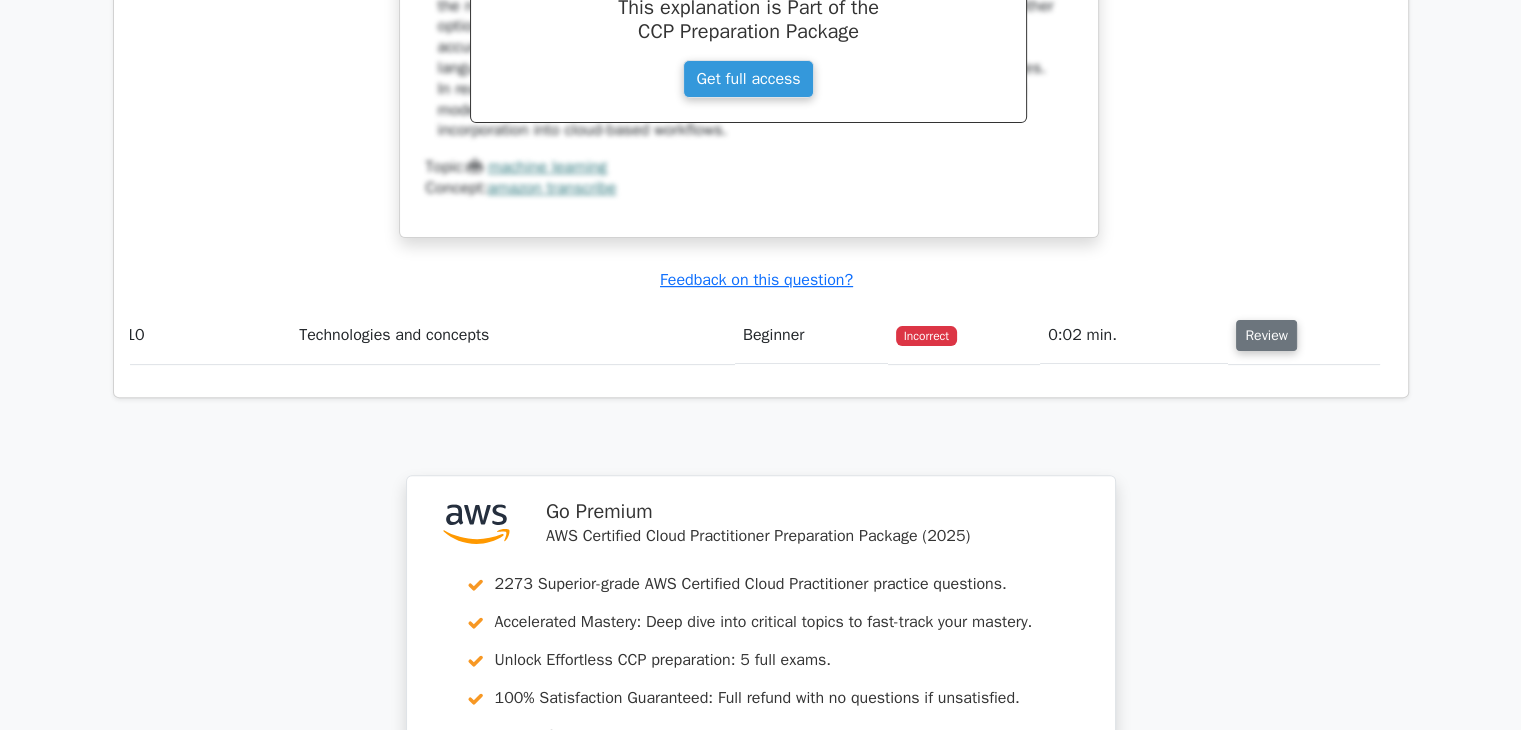click on "Review" at bounding box center (1266, 335) 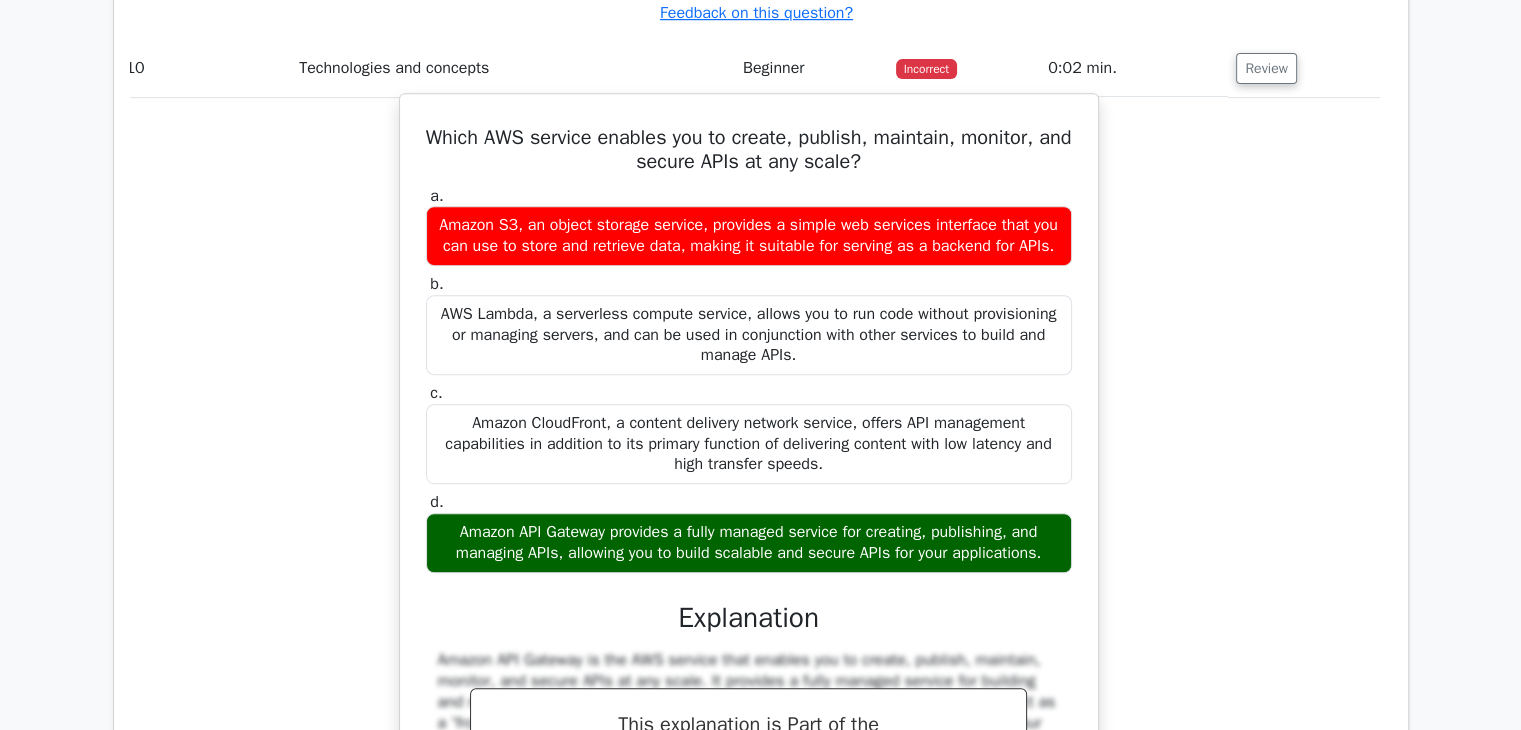 scroll, scrollTop: 8472, scrollLeft: 0, axis: vertical 